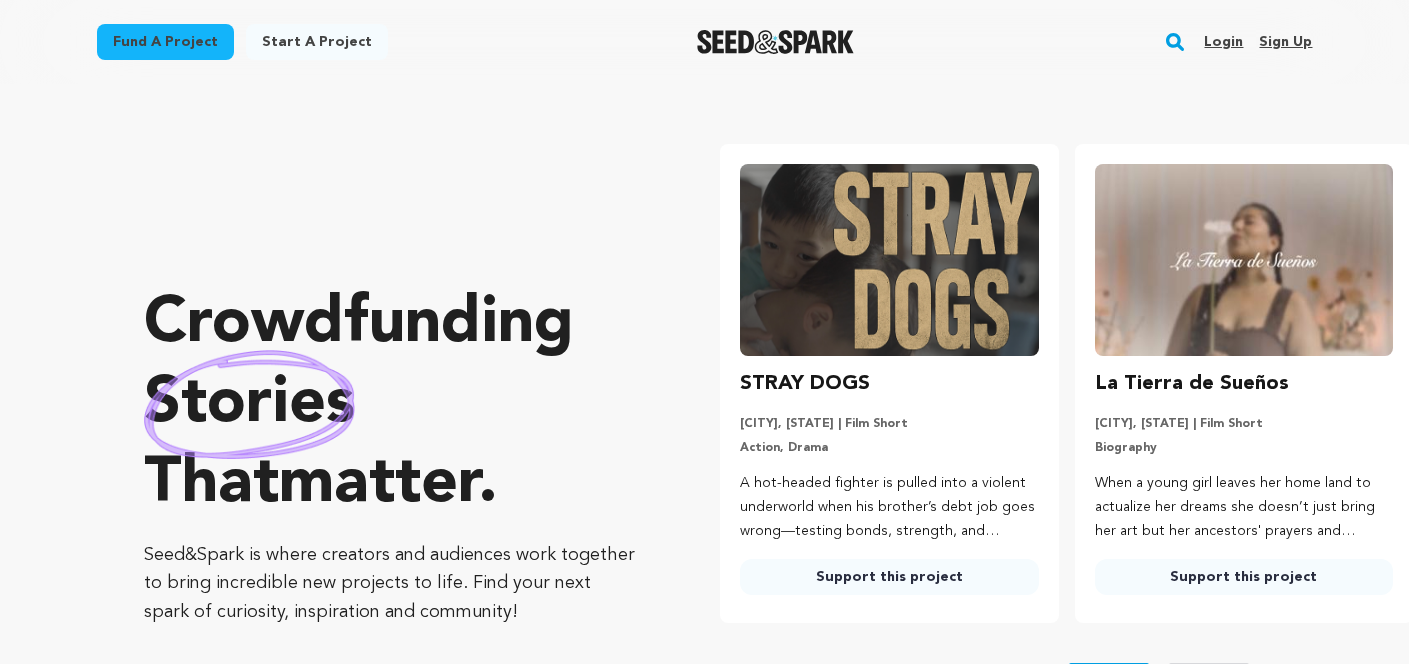scroll, scrollTop: 0, scrollLeft: 0, axis: both 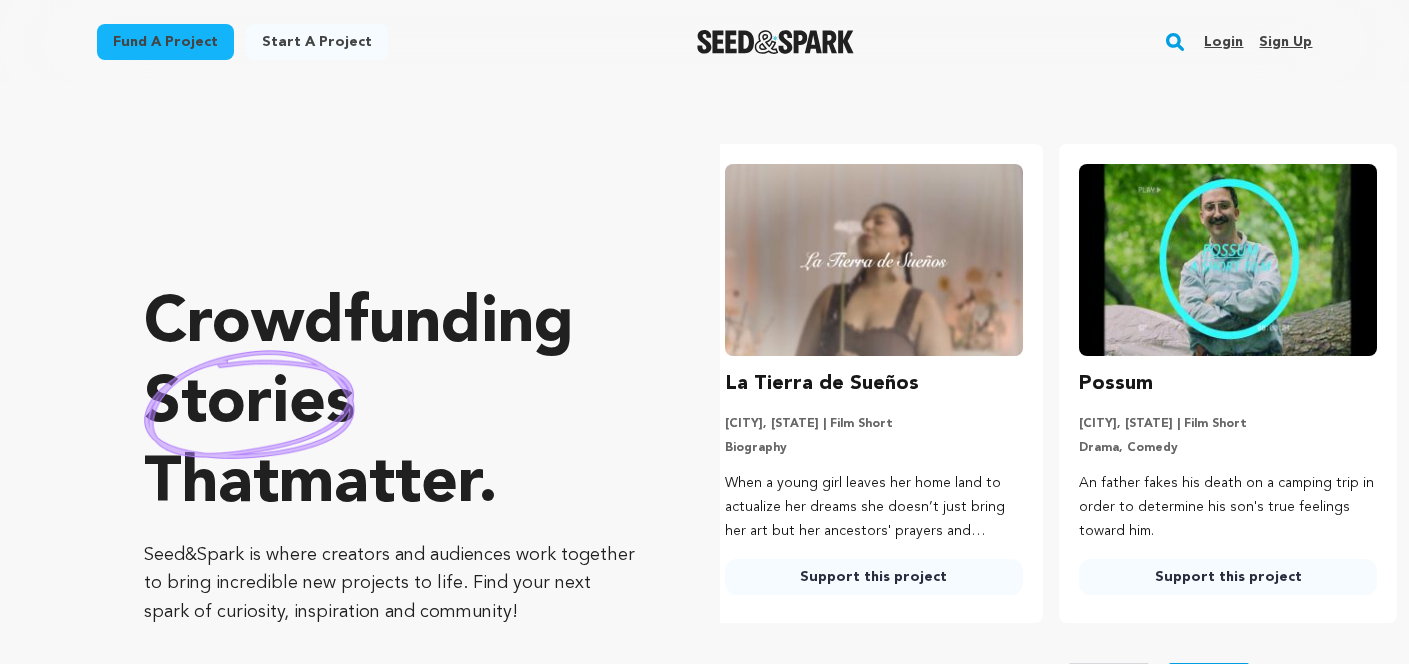 click on "Login" at bounding box center (1223, 42) 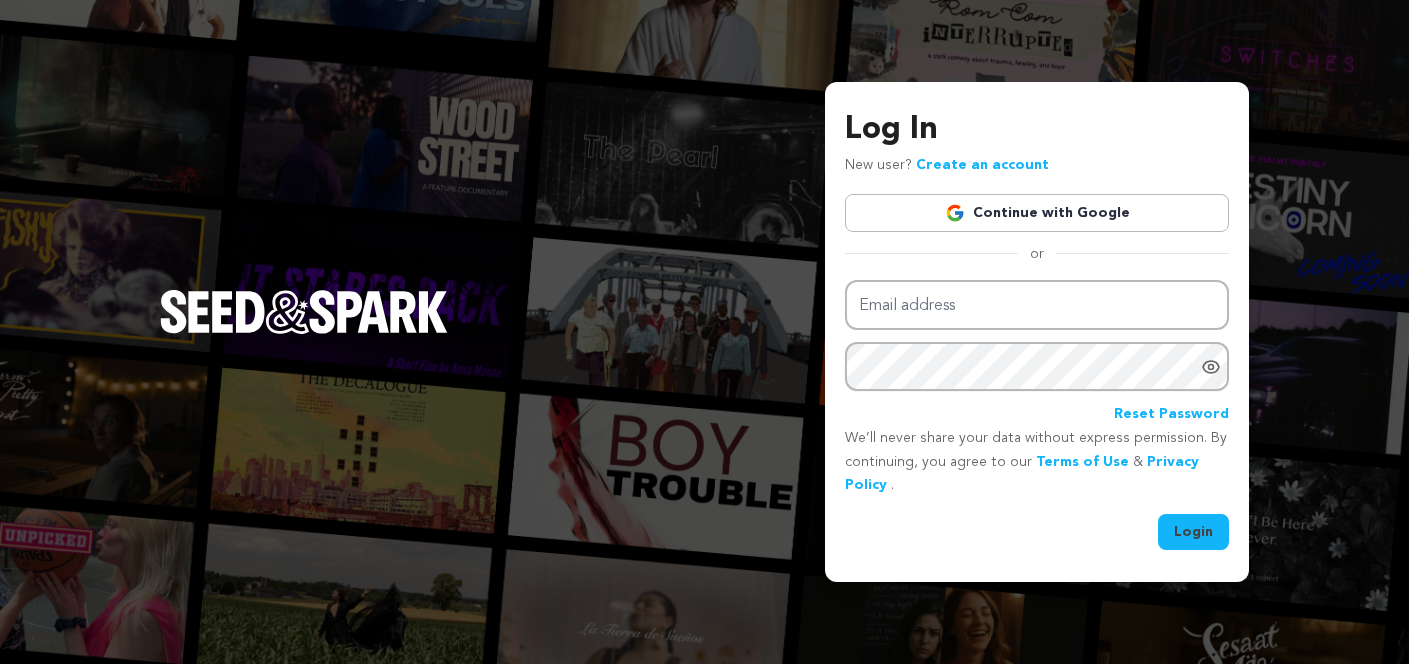 scroll, scrollTop: 0, scrollLeft: 0, axis: both 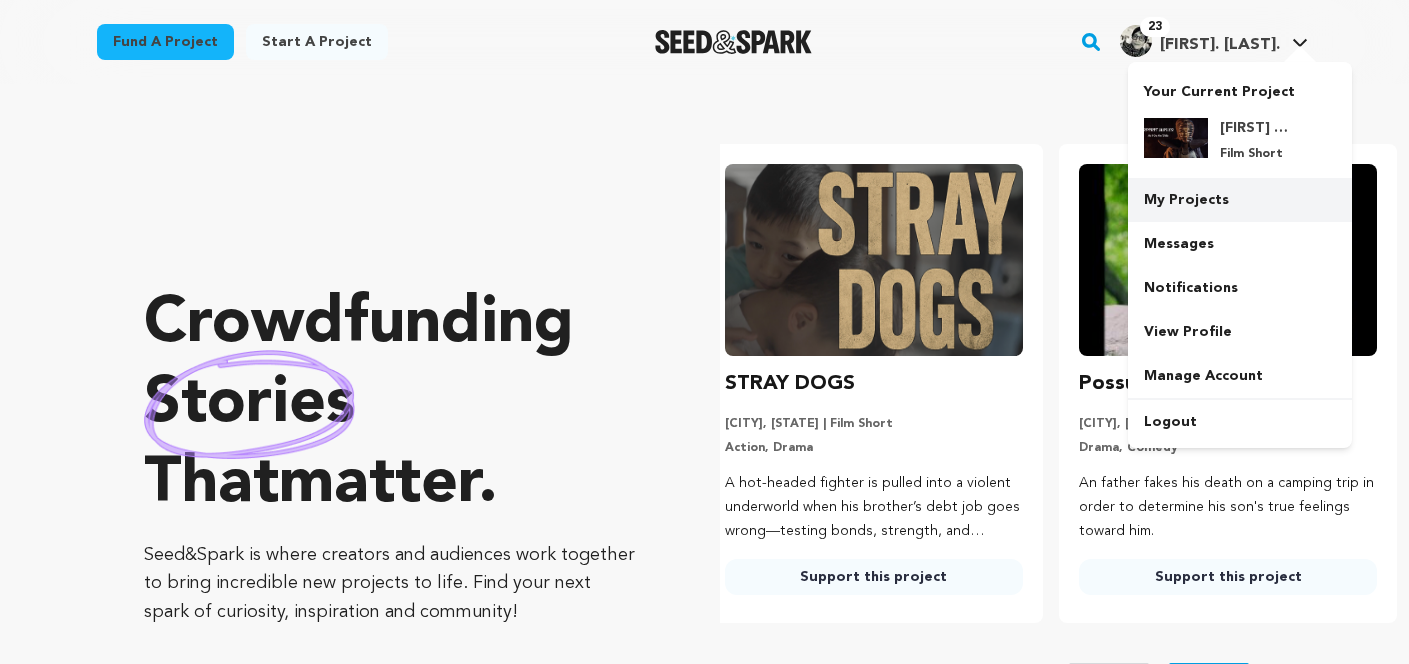 click on "My Projects" at bounding box center [1240, 200] 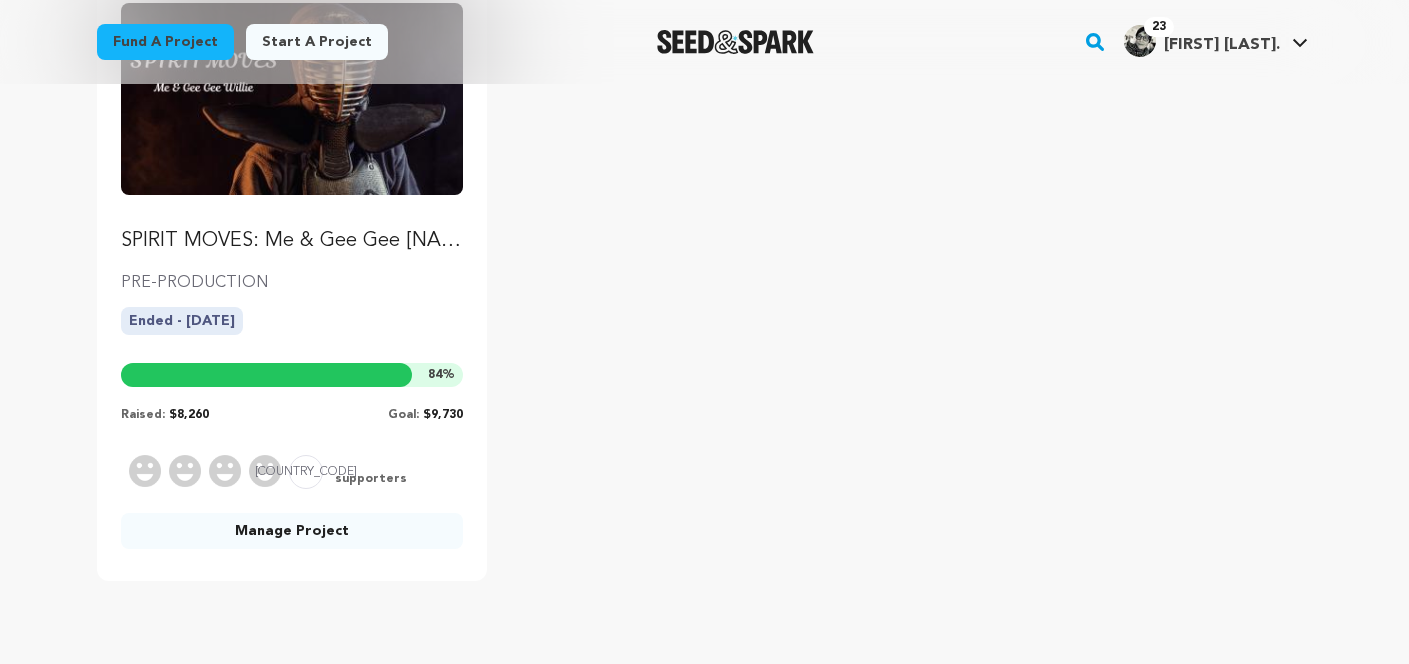 scroll, scrollTop: 326, scrollLeft: 0, axis: vertical 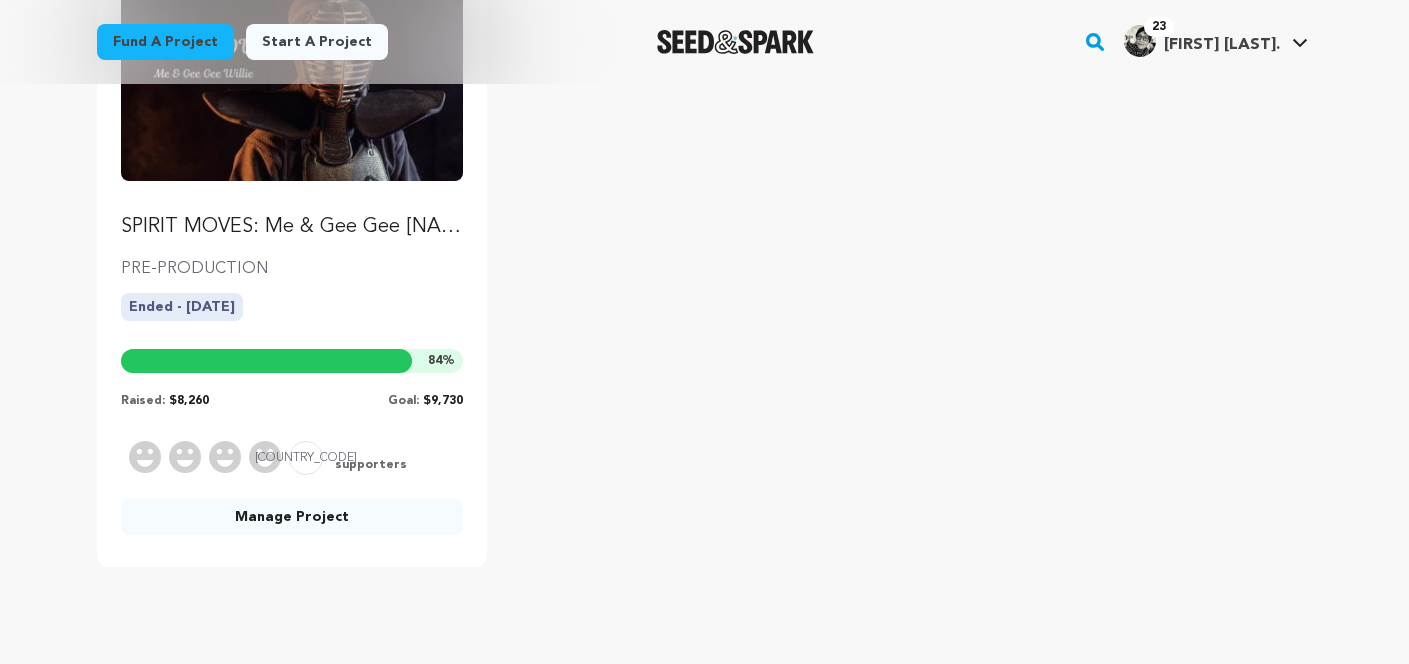 click on "Manage Project" at bounding box center (292, 517) 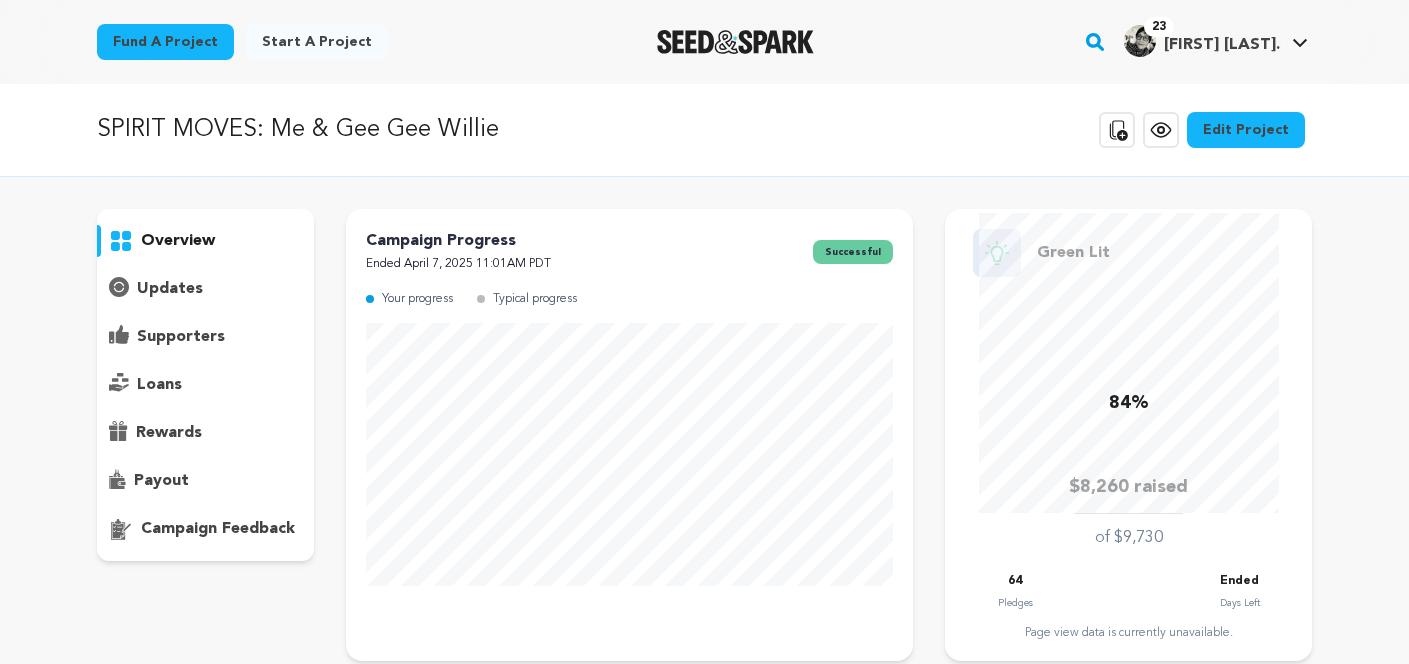 scroll, scrollTop: 0, scrollLeft: 0, axis: both 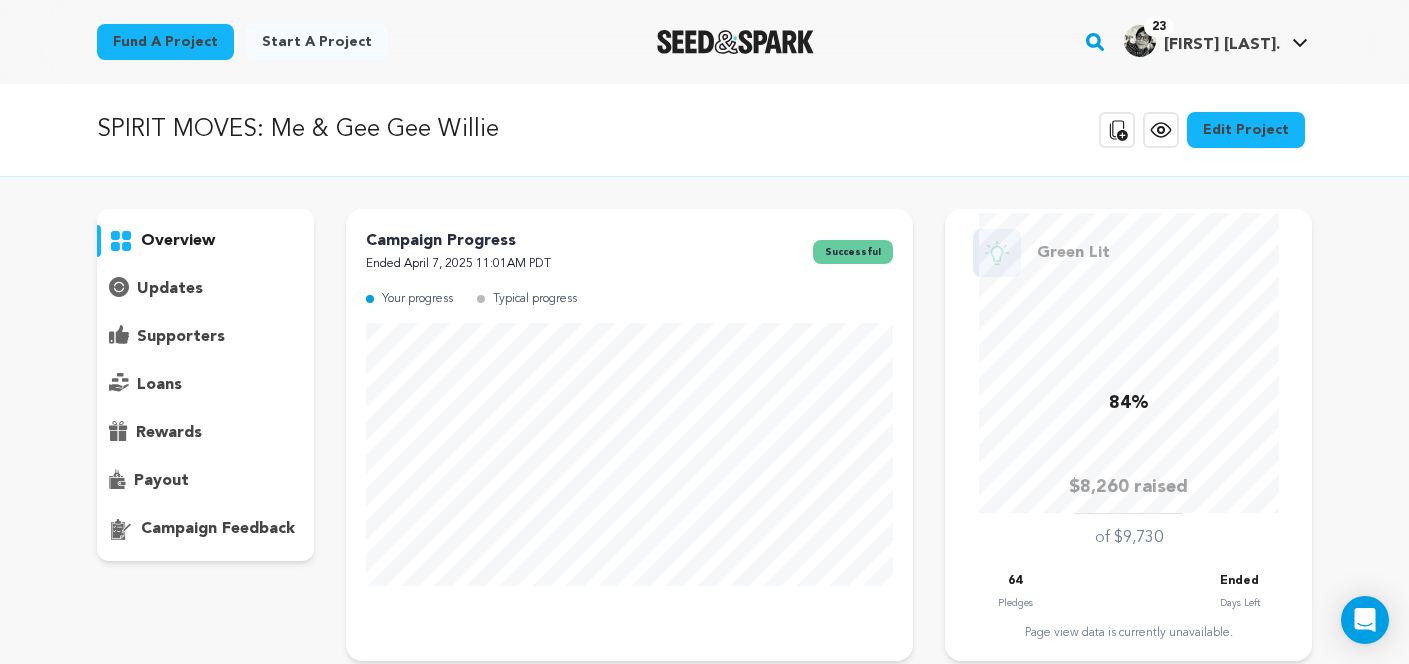 click on "supporters" at bounding box center (181, 337) 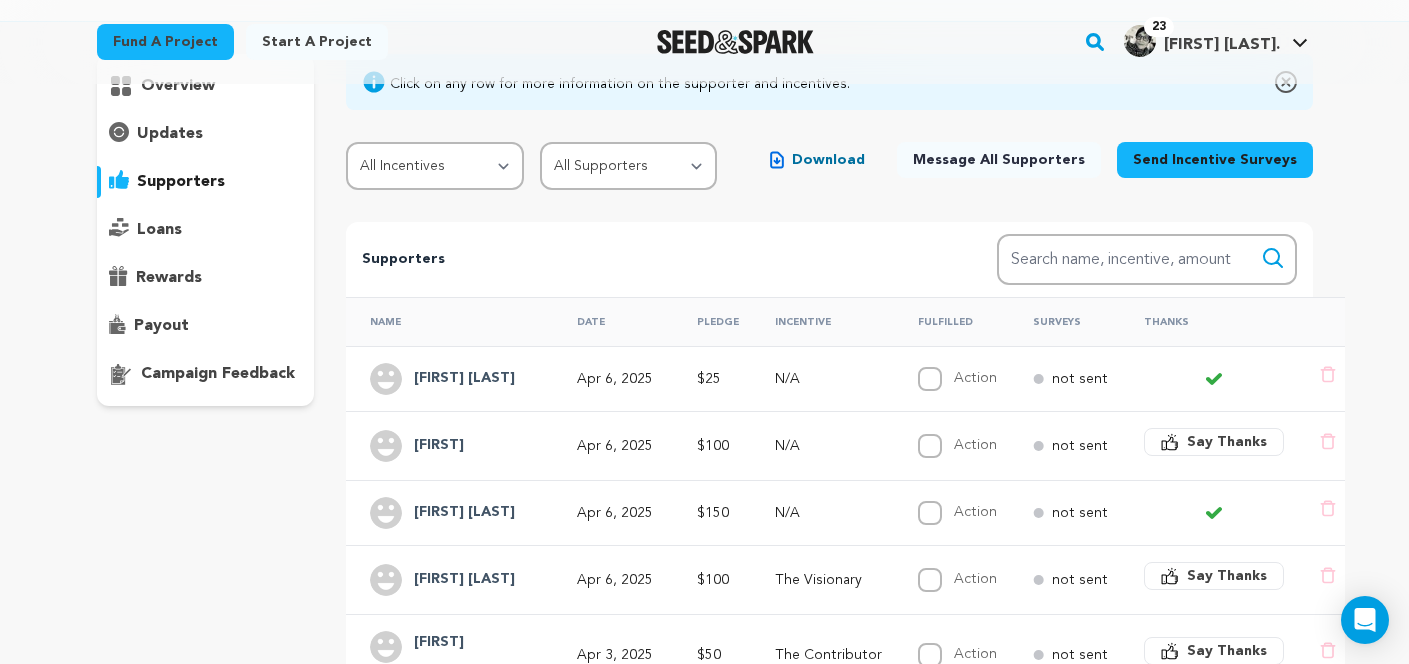 scroll, scrollTop: 156, scrollLeft: 0, axis: vertical 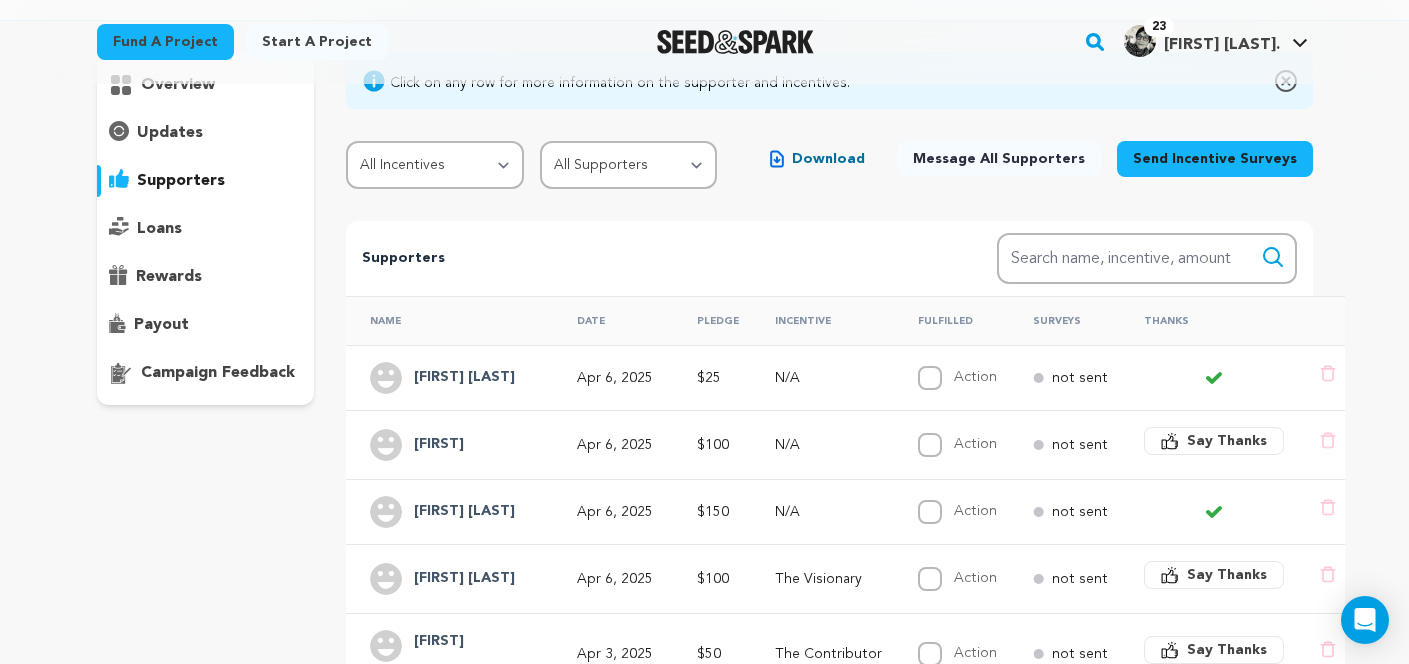 click on "[FIRST]" at bounding box center [455, 445] 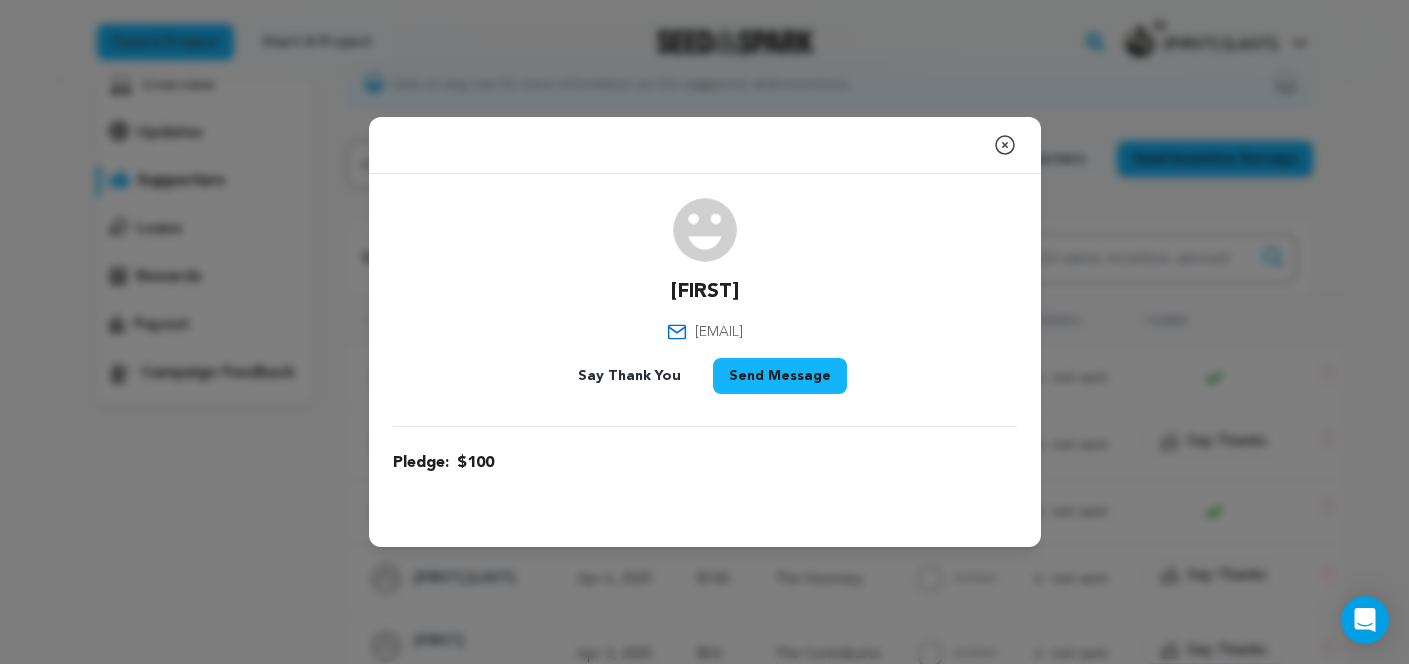 drag, startPoint x: 798, startPoint y: 329, endPoint x: 642, endPoint y: 332, distance: 156.02884 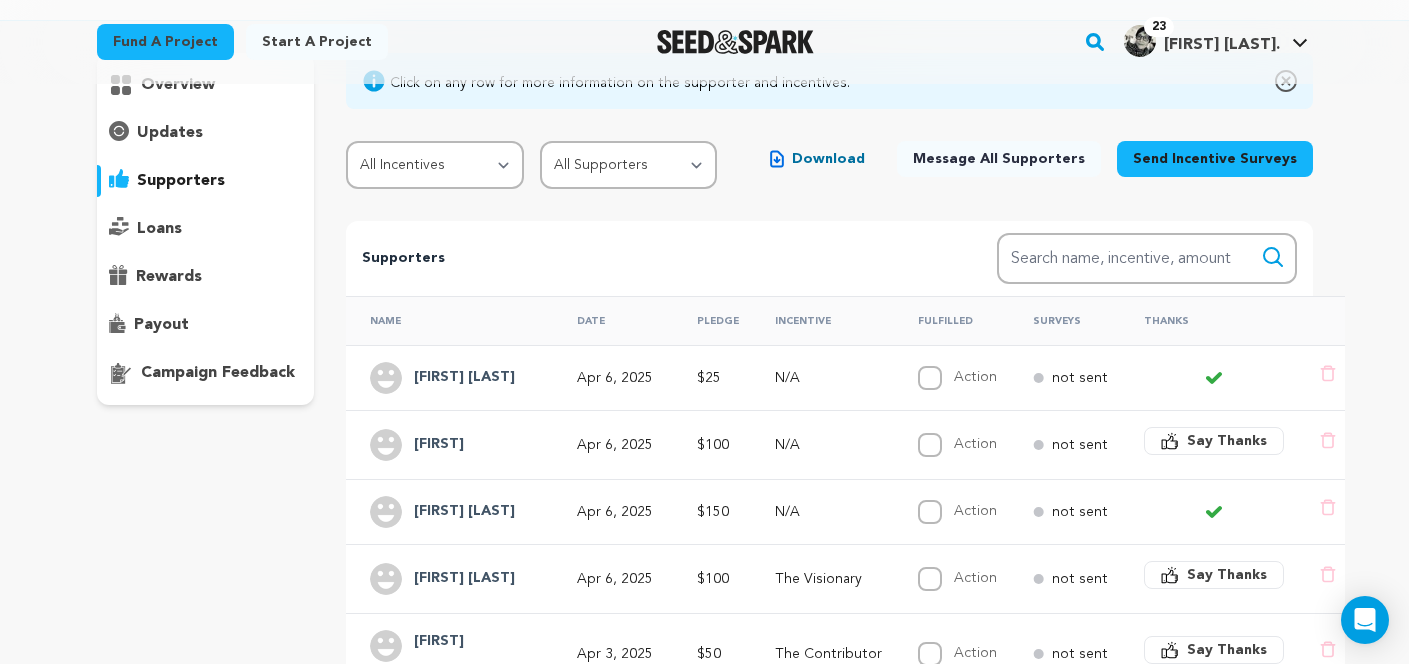 click on "[FIRST] [LAST]" at bounding box center (464, 512) 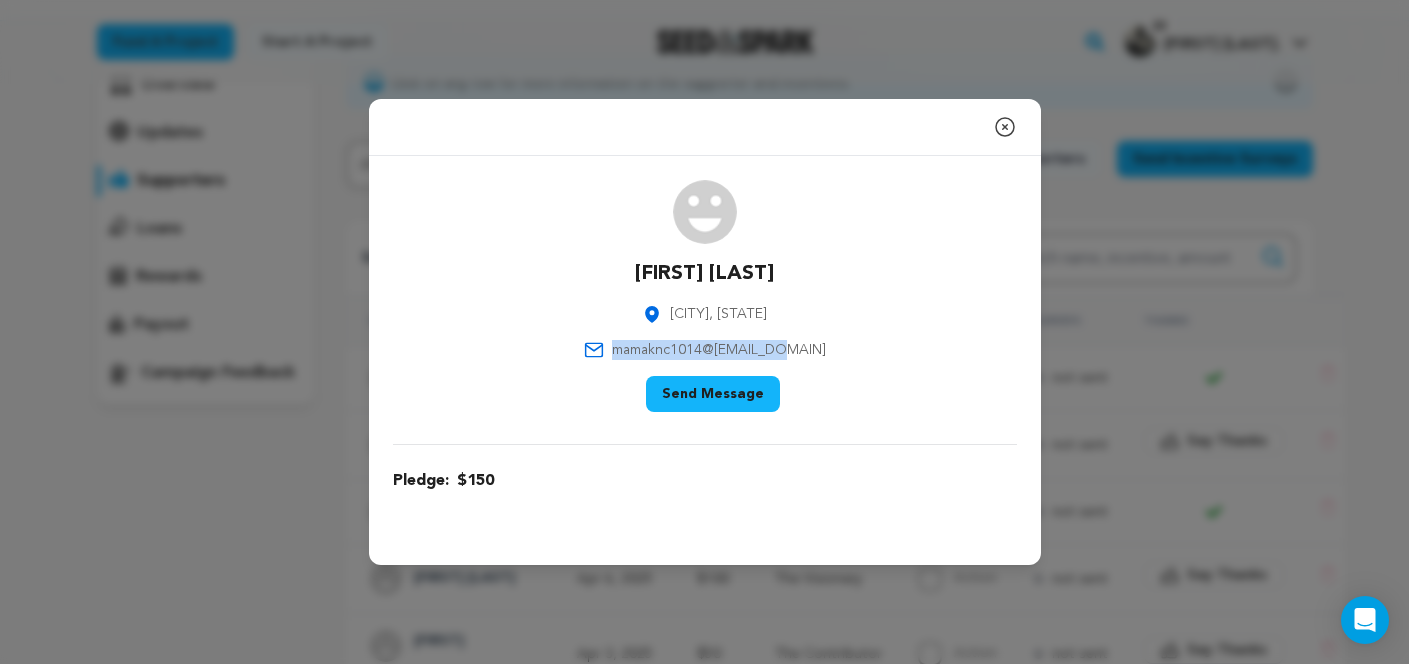 drag, startPoint x: 801, startPoint y: 347, endPoint x: 637, endPoint y: 343, distance: 164.04877 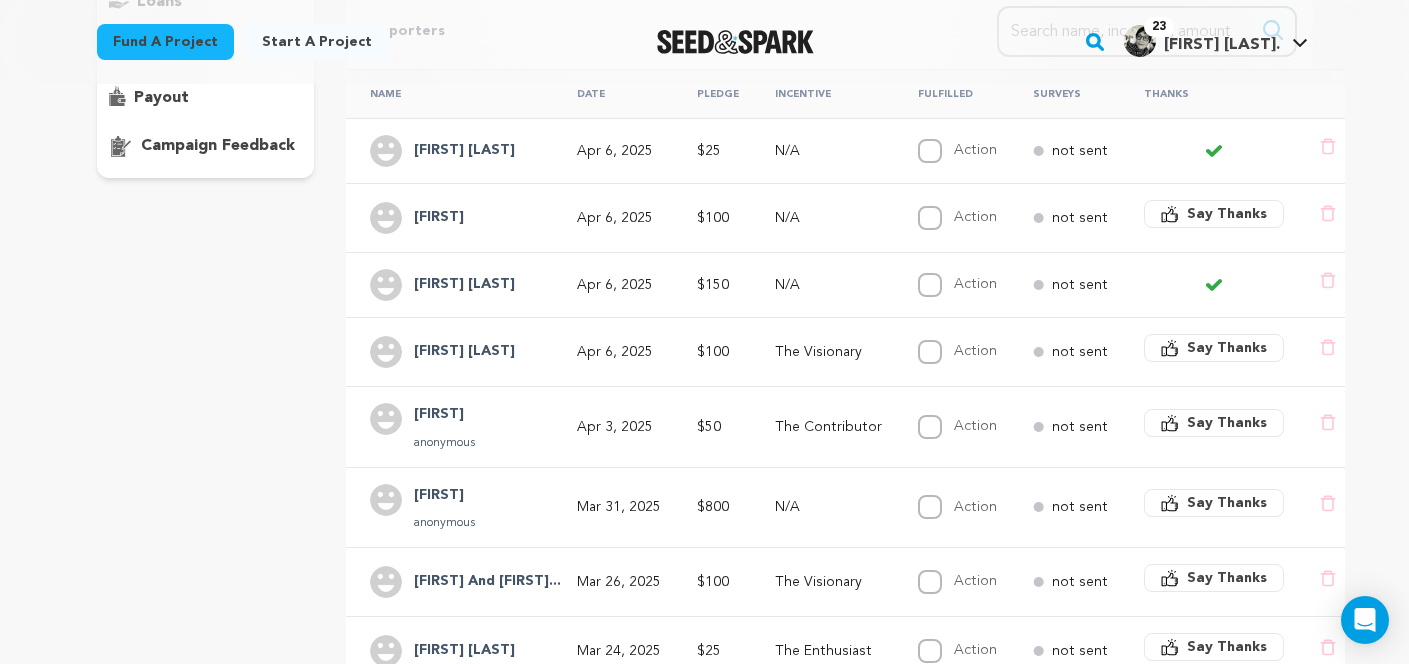 scroll, scrollTop: 396, scrollLeft: 0, axis: vertical 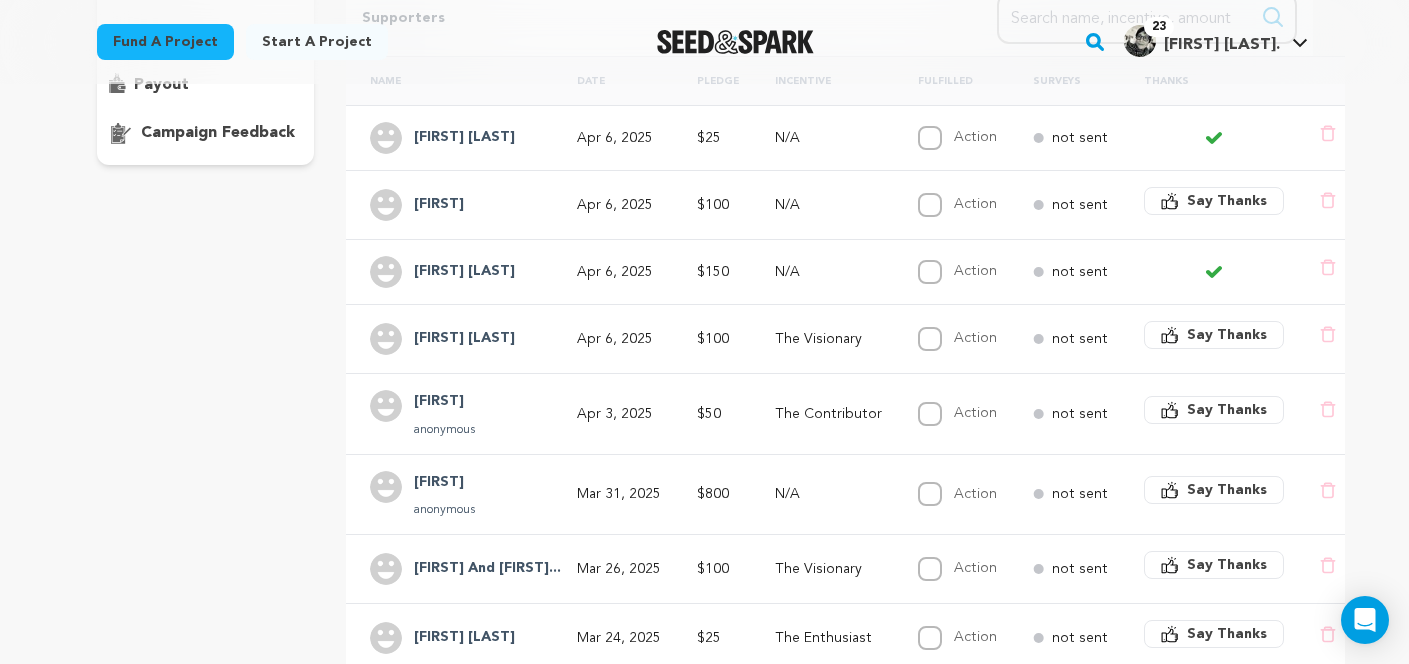 click on "[FIRST]" at bounding box center [444, 402] 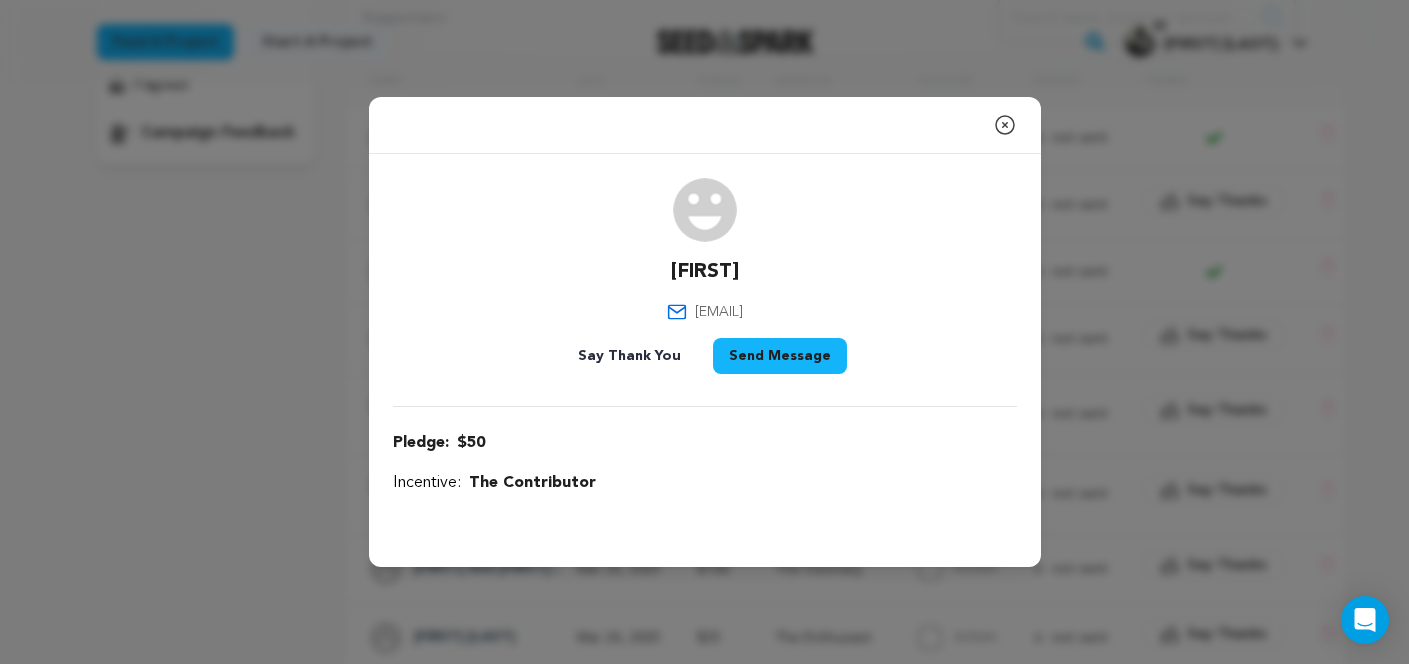 drag, startPoint x: 789, startPoint y: 312, endPoint x: 650, endPoint y: 305, distance: 139.17615 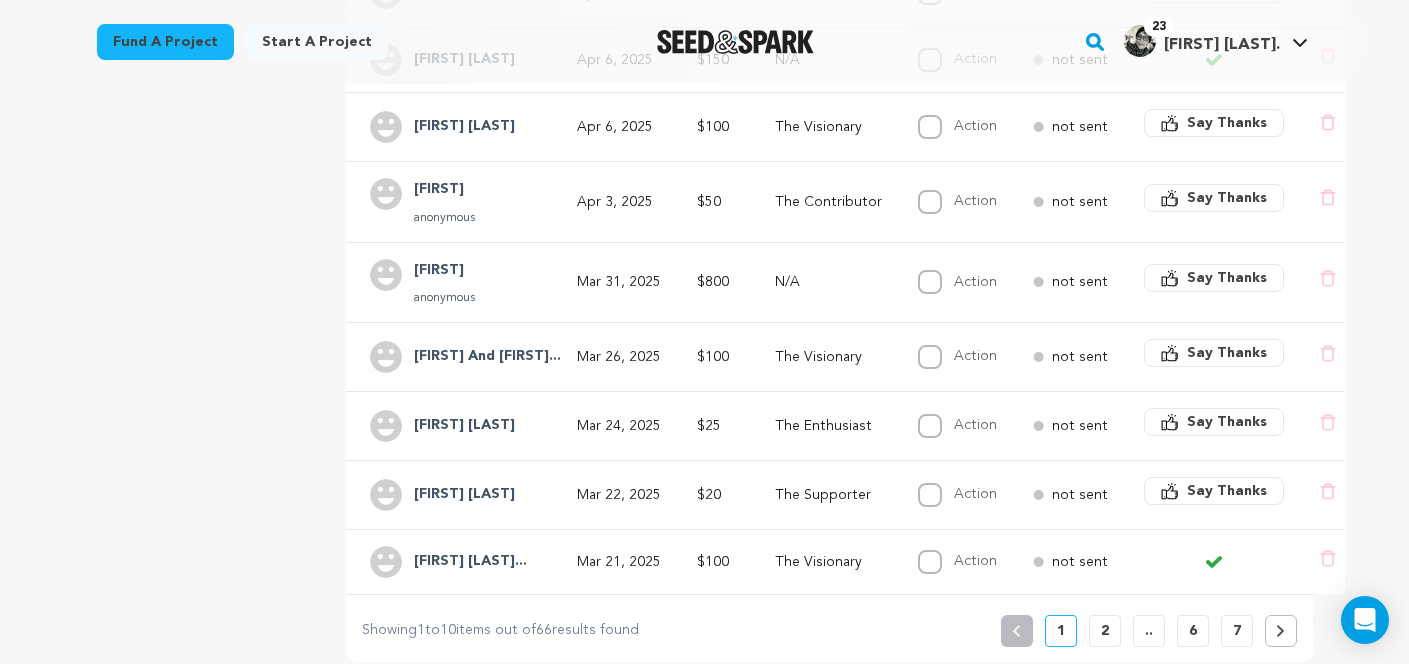 scroll, scrollTop: 623, scrollLeft: 0, axis: vertical 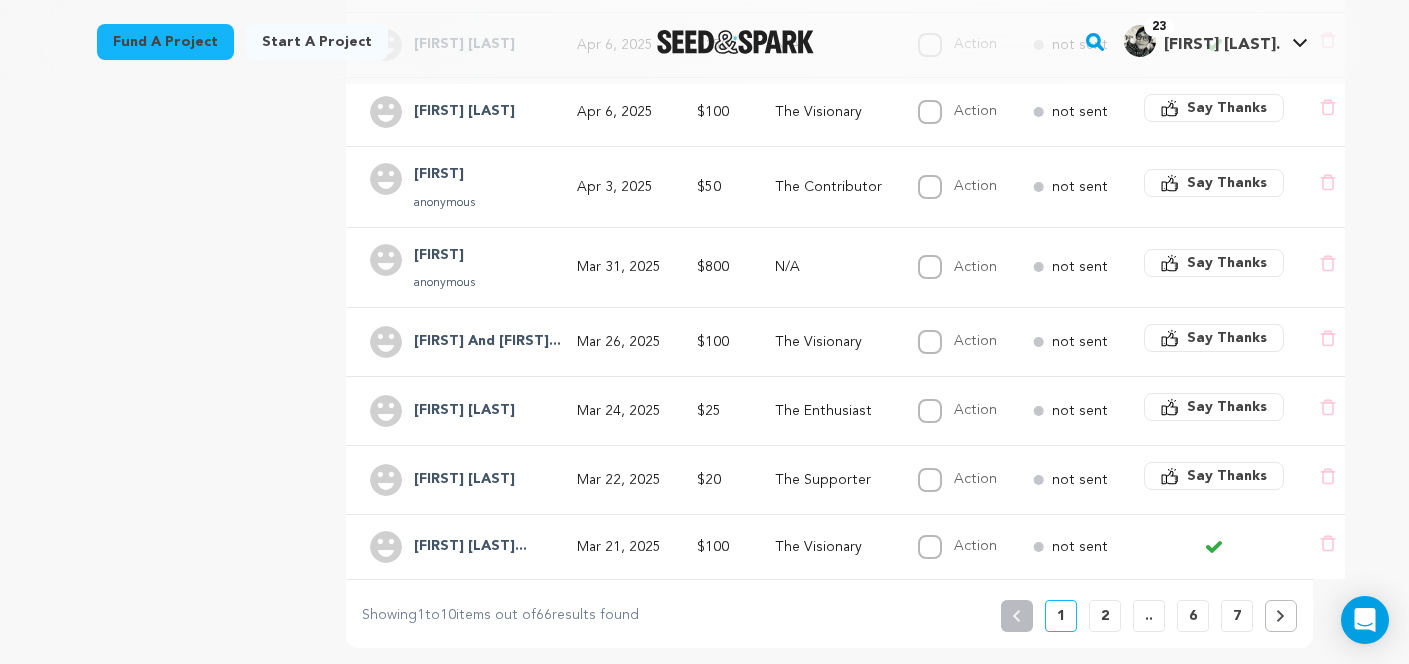 click on "Mar 26, 2025" at bounding box center (619, 342) 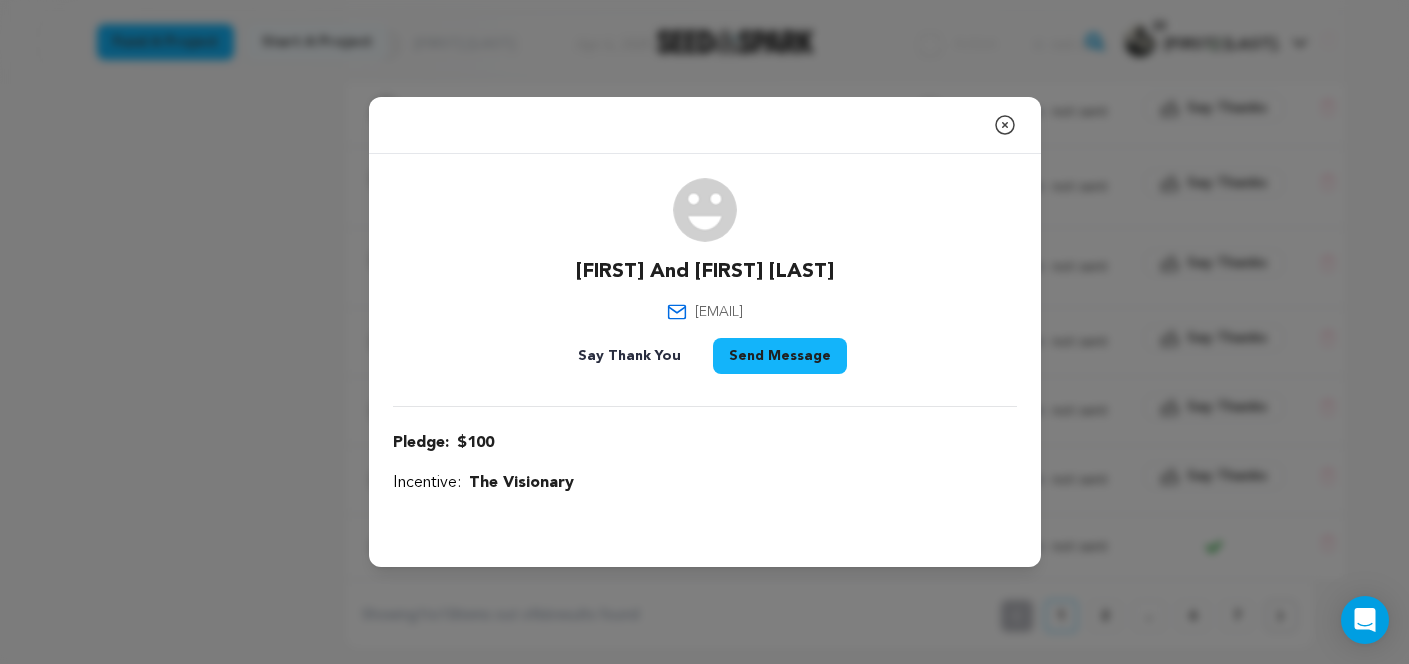drag, startPoint x: 814, startPoint y: 312, endPoint x: 626, endPoint y: 312, distance: 188 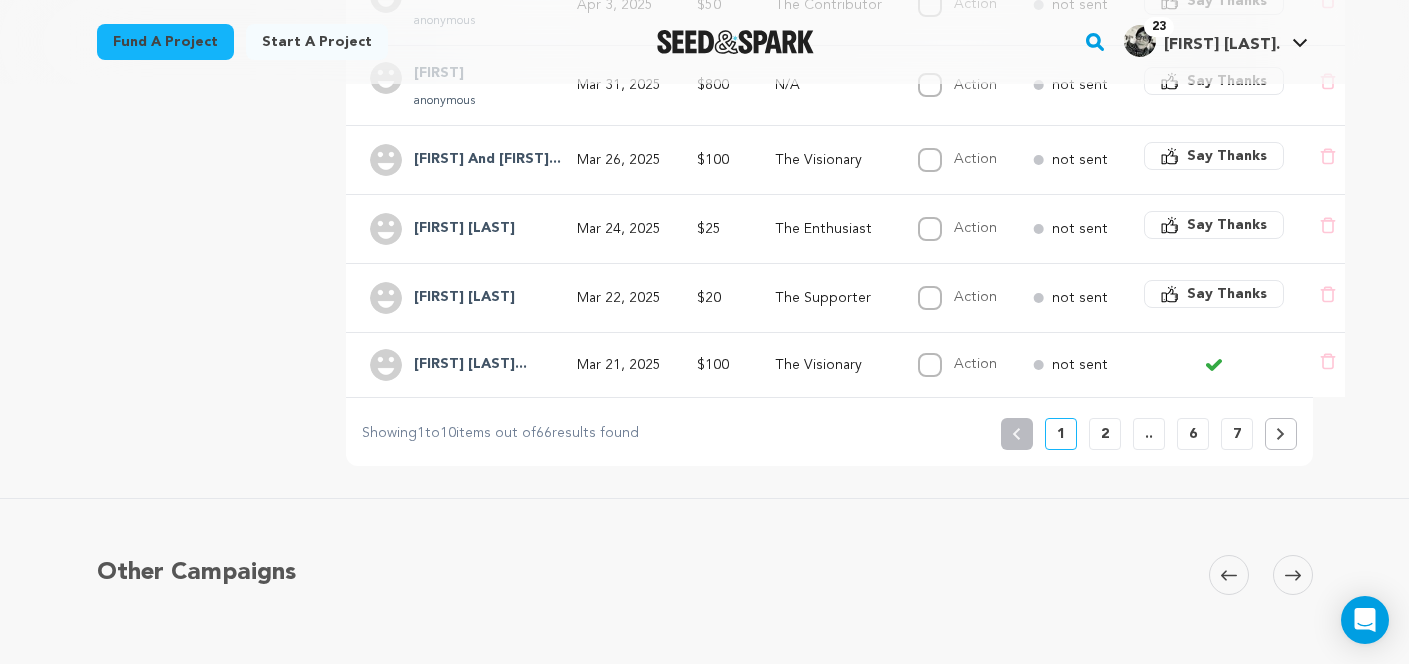 scroll, scrollTop: 811, scrollLeft: 0, axis: vertical 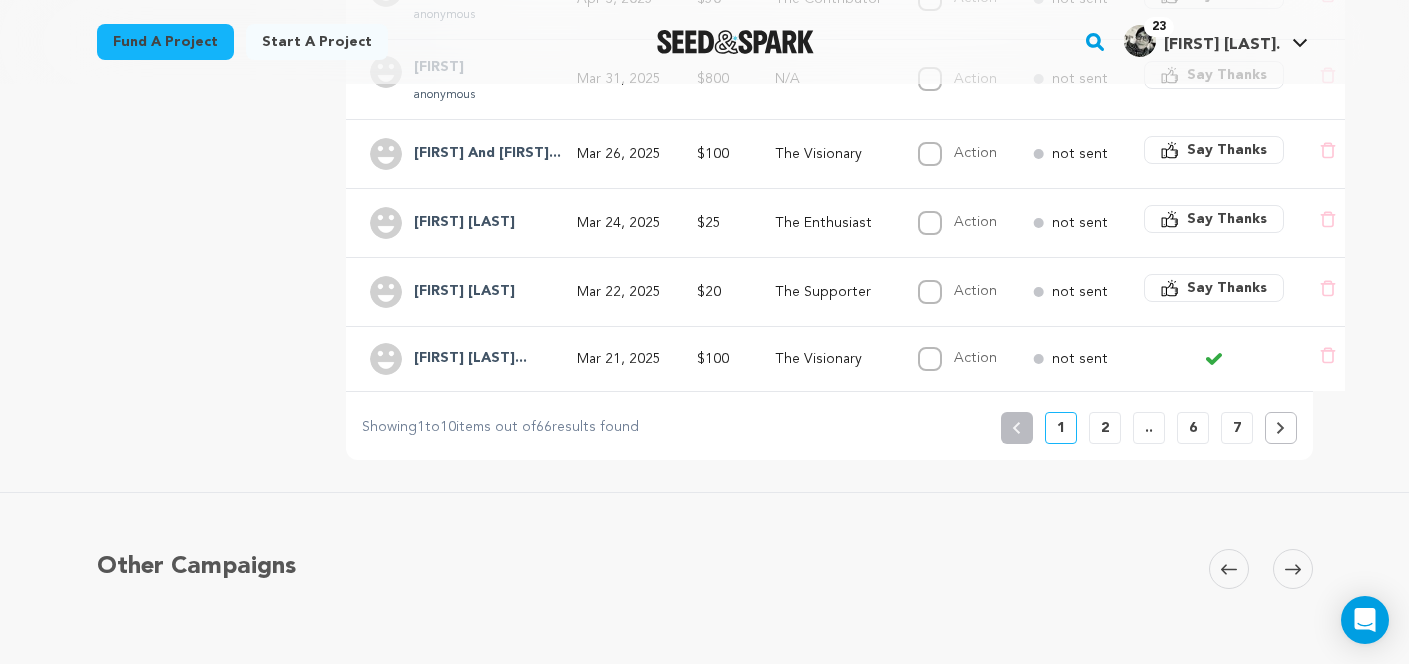 click at bounding box center [1281, 428] 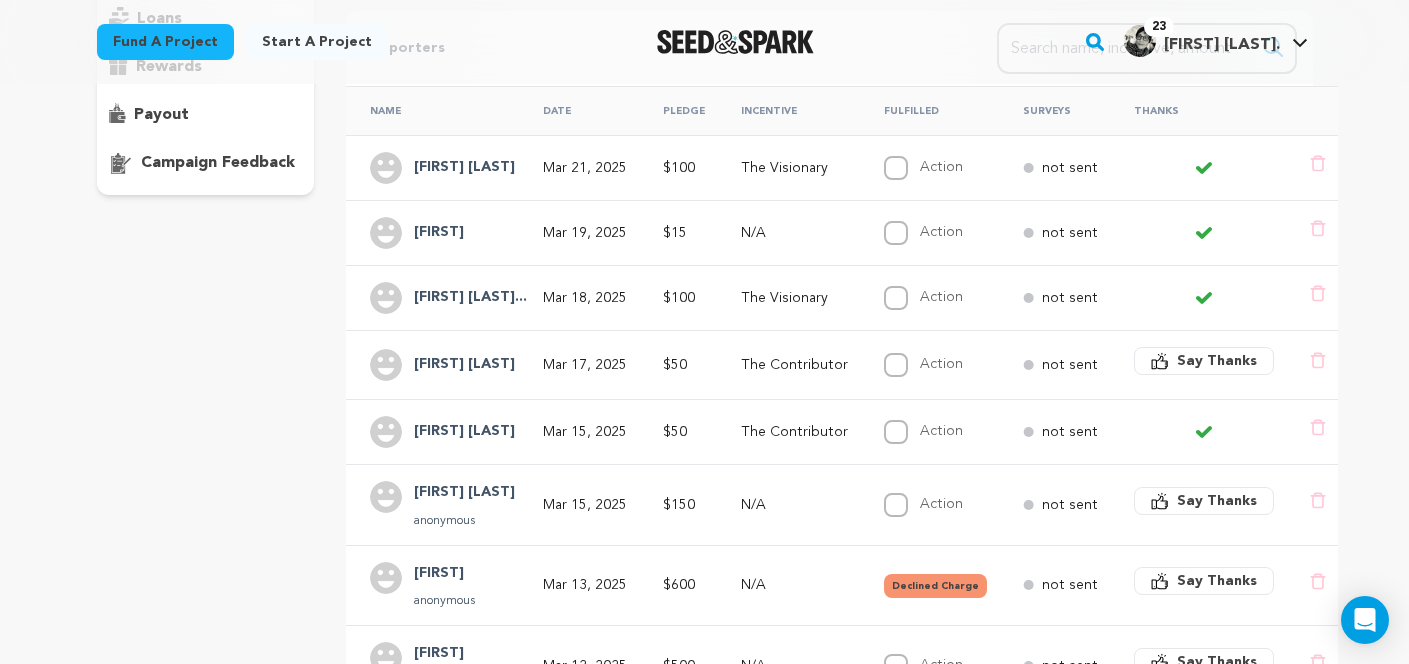 scroll, scrollTop: 381, scrollLeft: 0, axis: vertical 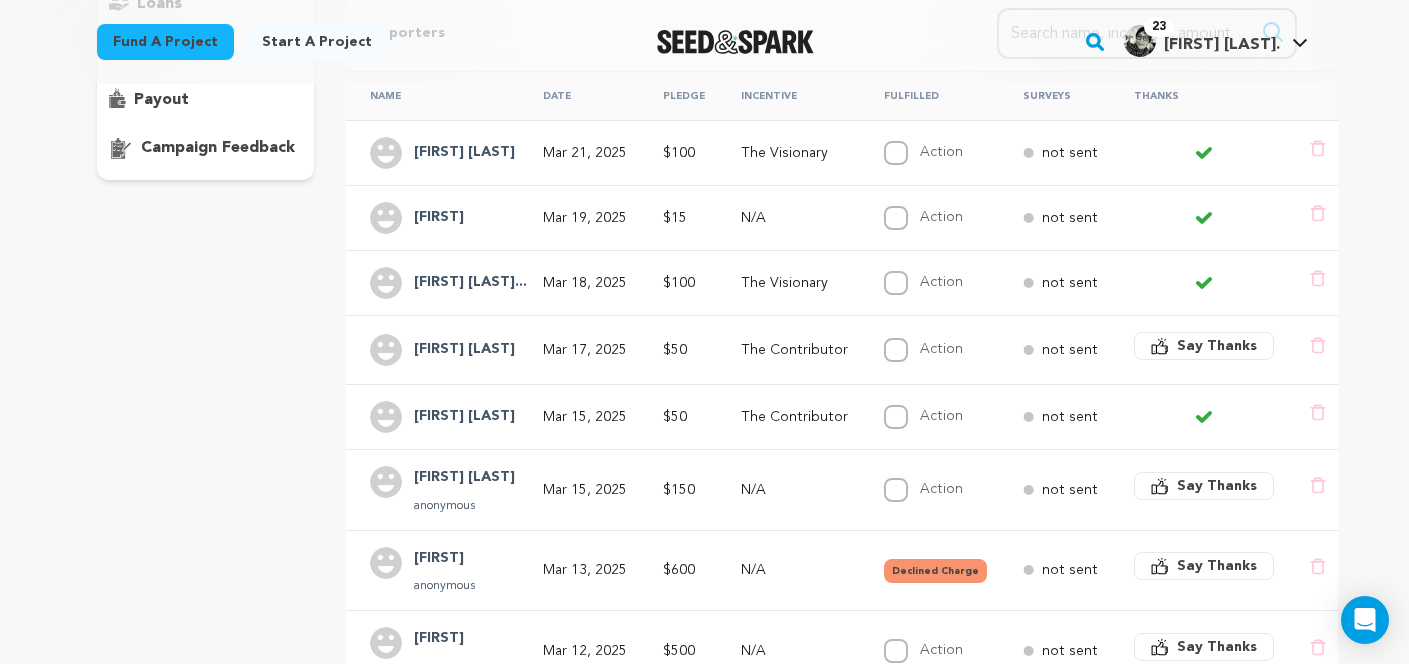 click on "Mar 17, 2025" at bounding box center (579, 349) 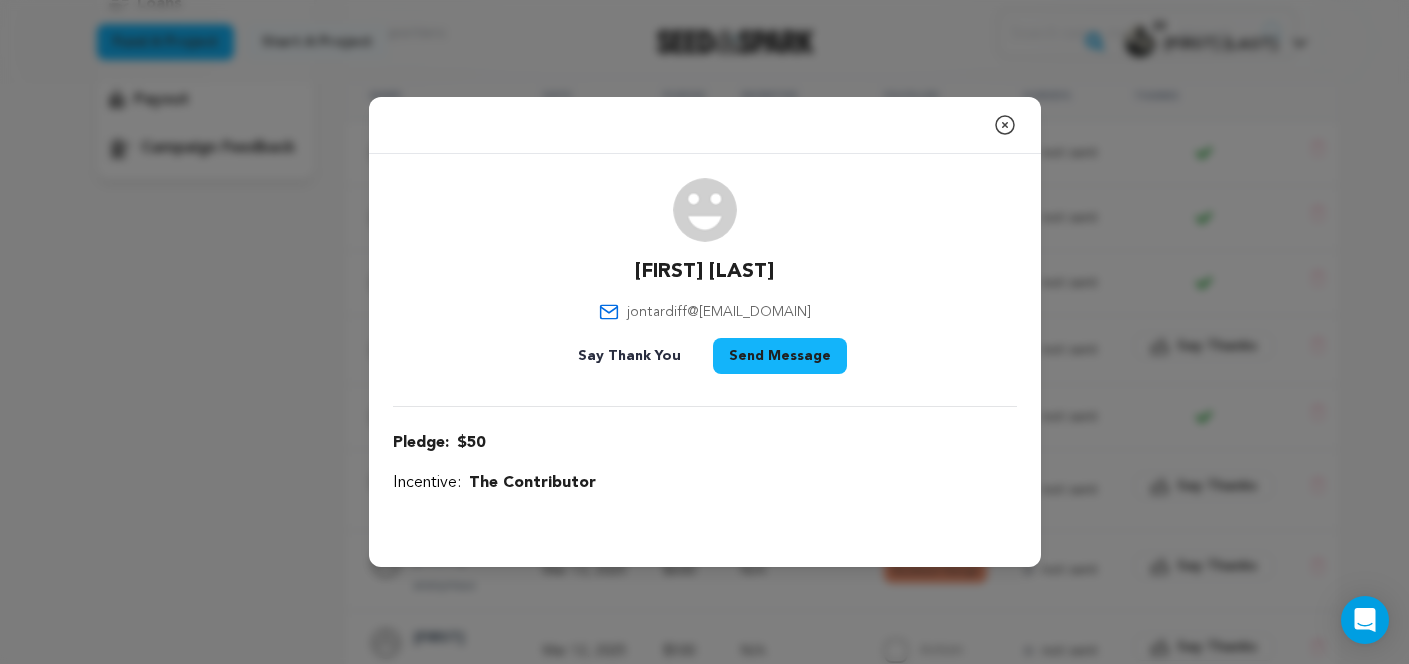 click on "[FIRST] [LAST]
[EMAIL]
Say Thank You
Send Message" at bounding box center [705, 280] 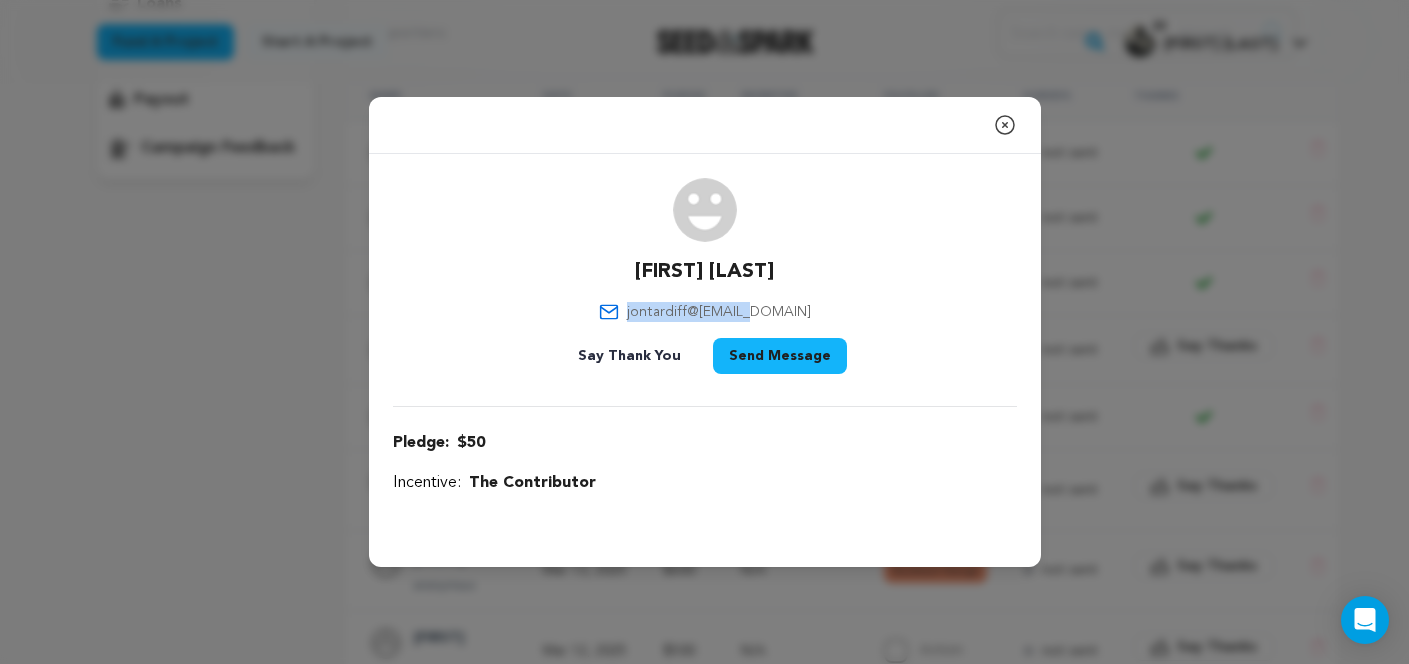 drag, startPoint x: 776, startPoint y: 310, endPoint x: 659, endPoint y: 310, distance: 117 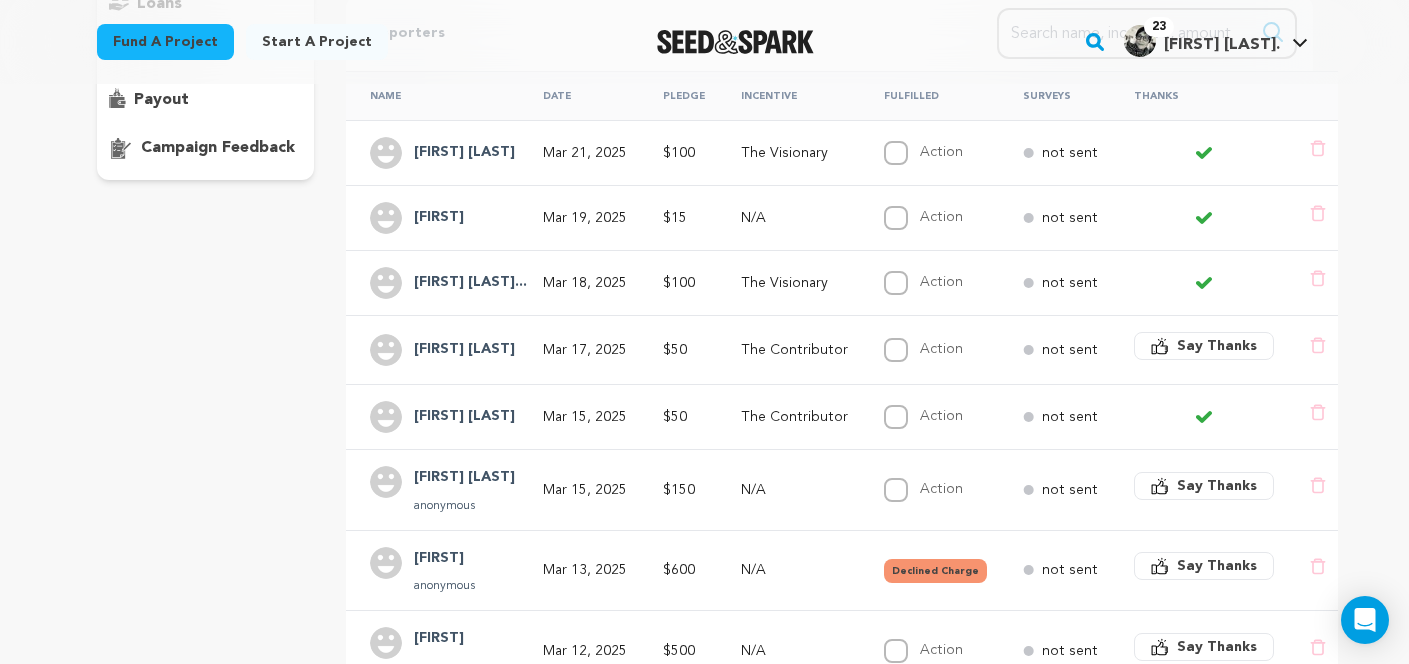 click on "Mar 15, 2025" at bounding box center (585, 417) 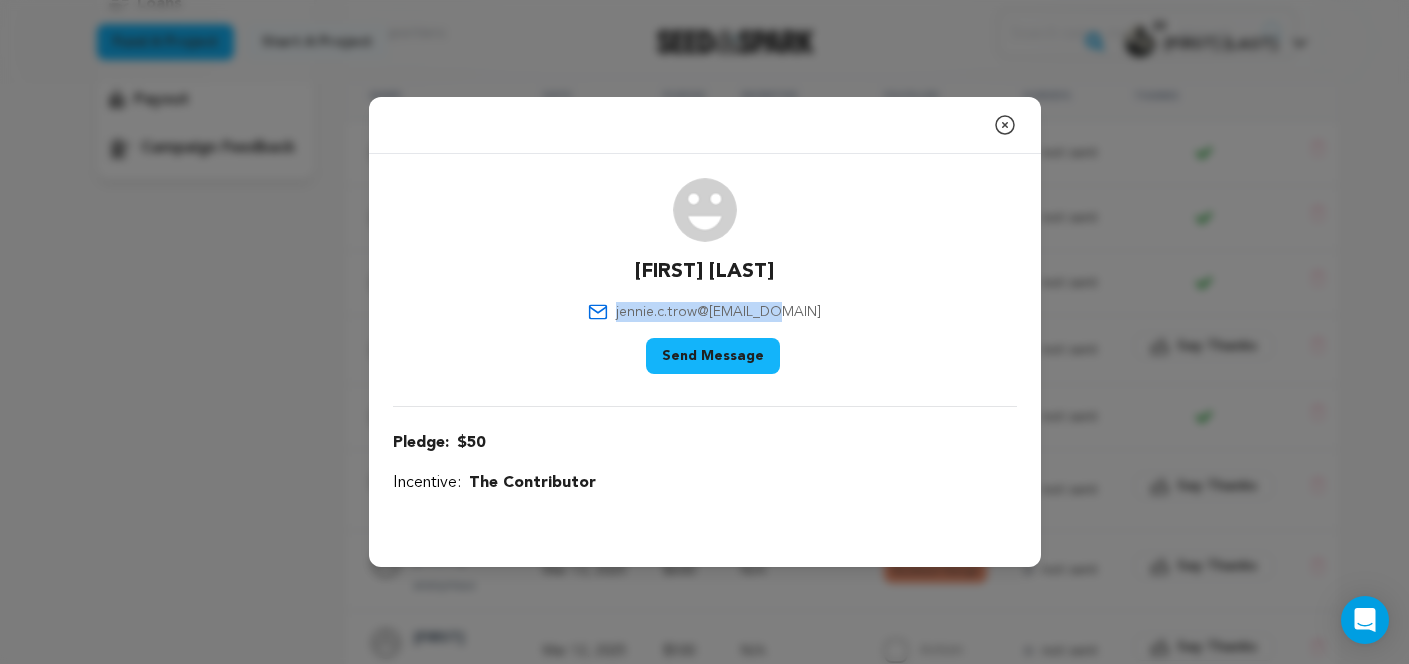 drag, startPoint x: 797, startPoint y: 312, endPoint x: 641, endPoint y: 309, distance: 156.02884 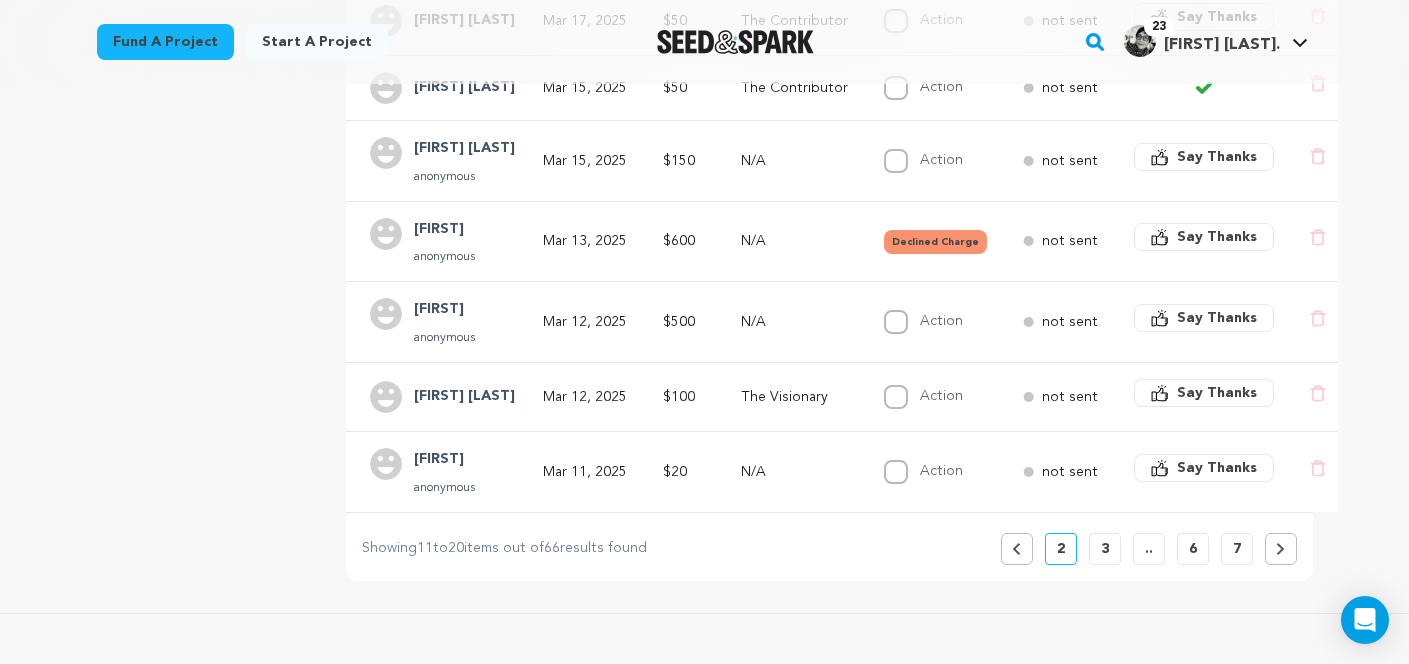 scroll, scrollTop: 715, scrollLeft: 0, axis: vertical 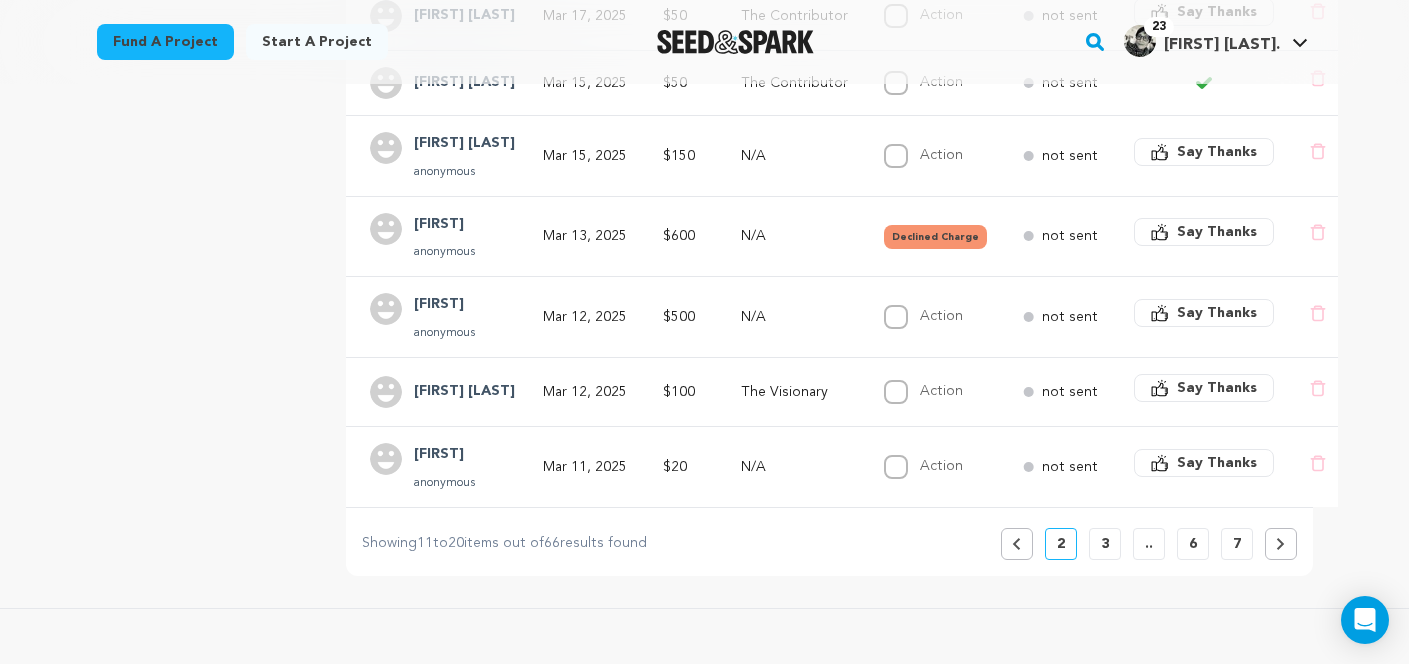 click on "Mar 12, 2025" at bounding box center (585, 392) 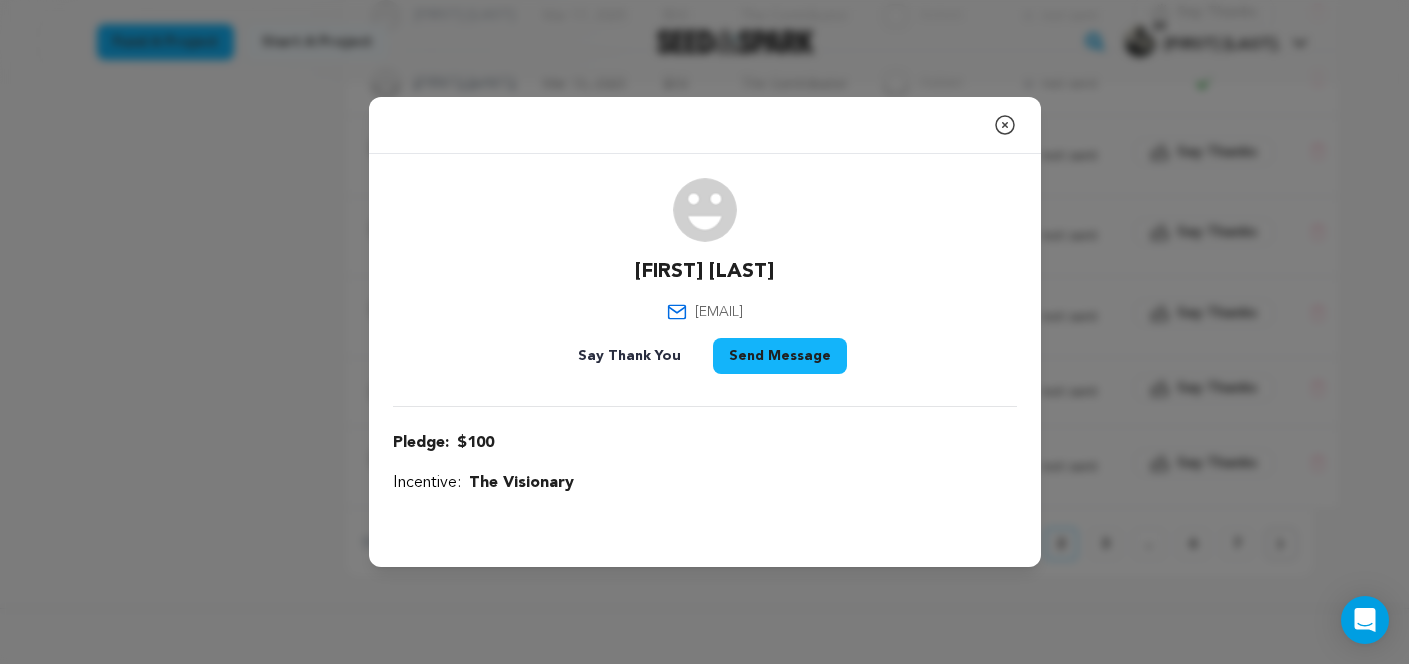 drag, startPoint x: 797, startPoint y: 309, endPoint x: 642, endPoint y: 307, distance: 155.01291 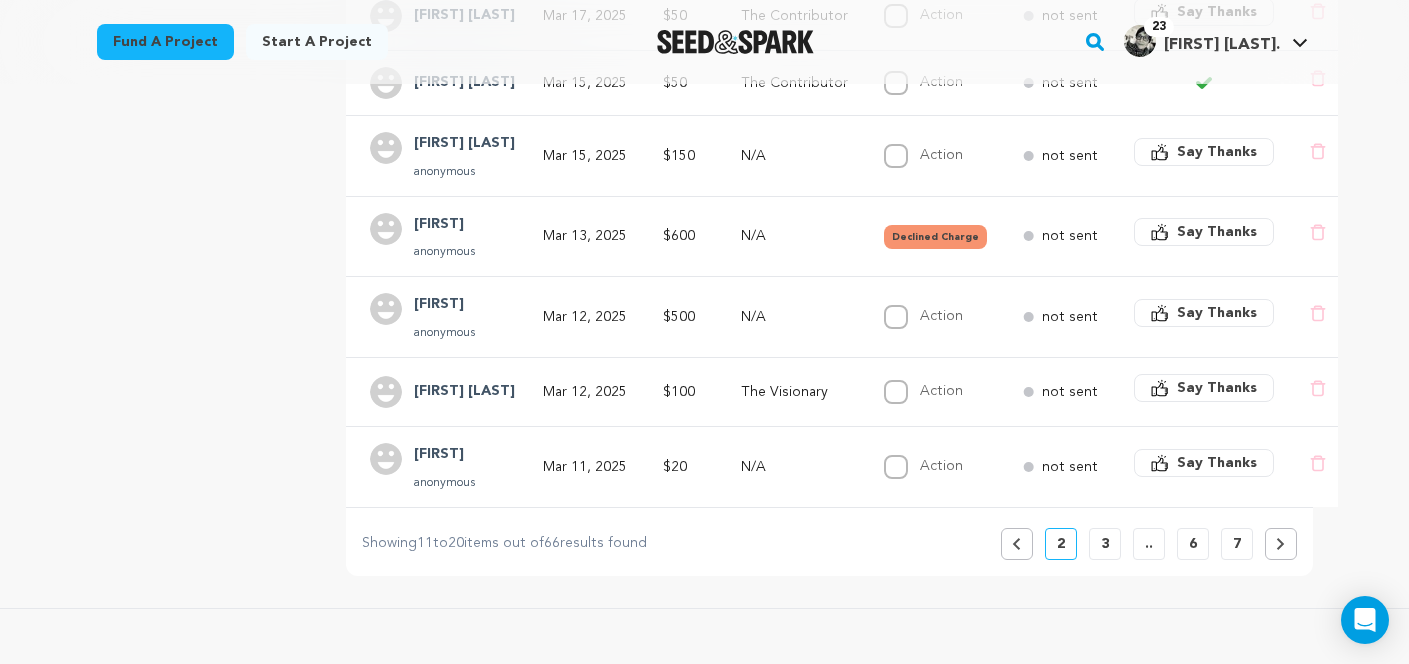 click at bounding box center (1281, 544) 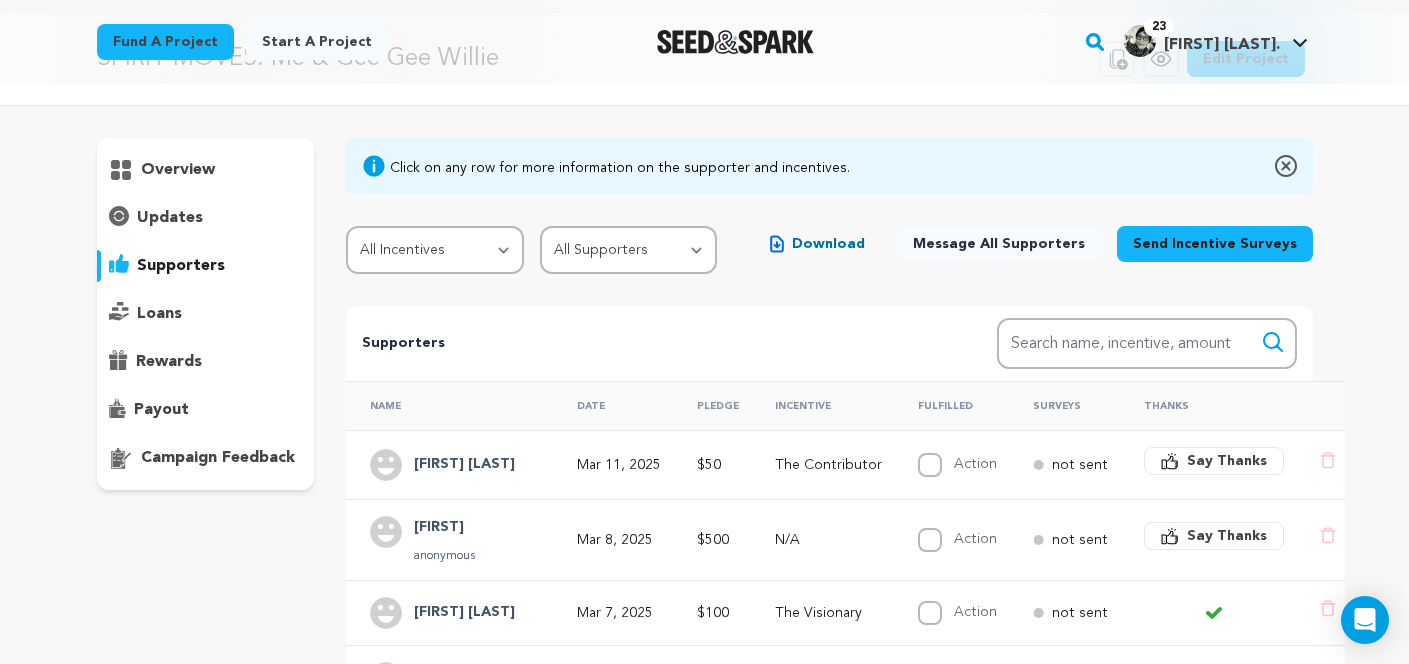 scroll, scrollTop: 72, scrollLeft: 0, axis: vertical 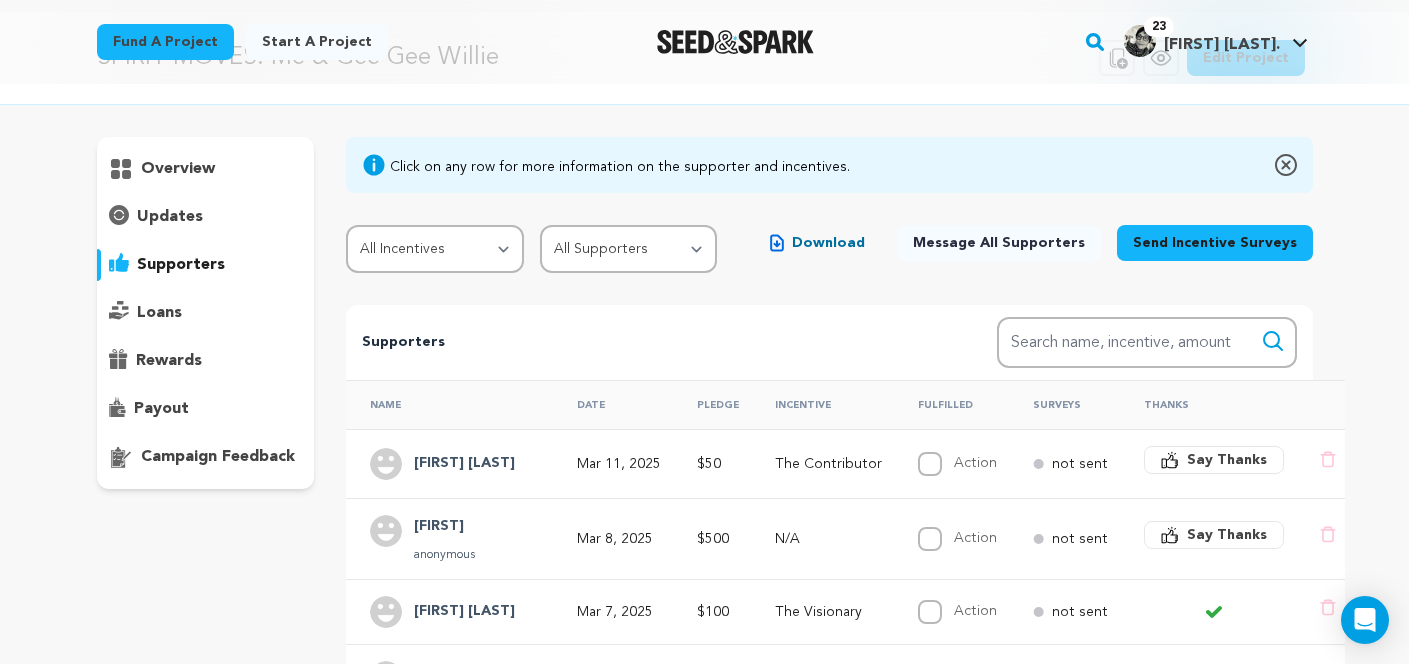 click on "Mar 11, 2025" at bounding box center (619, 464) 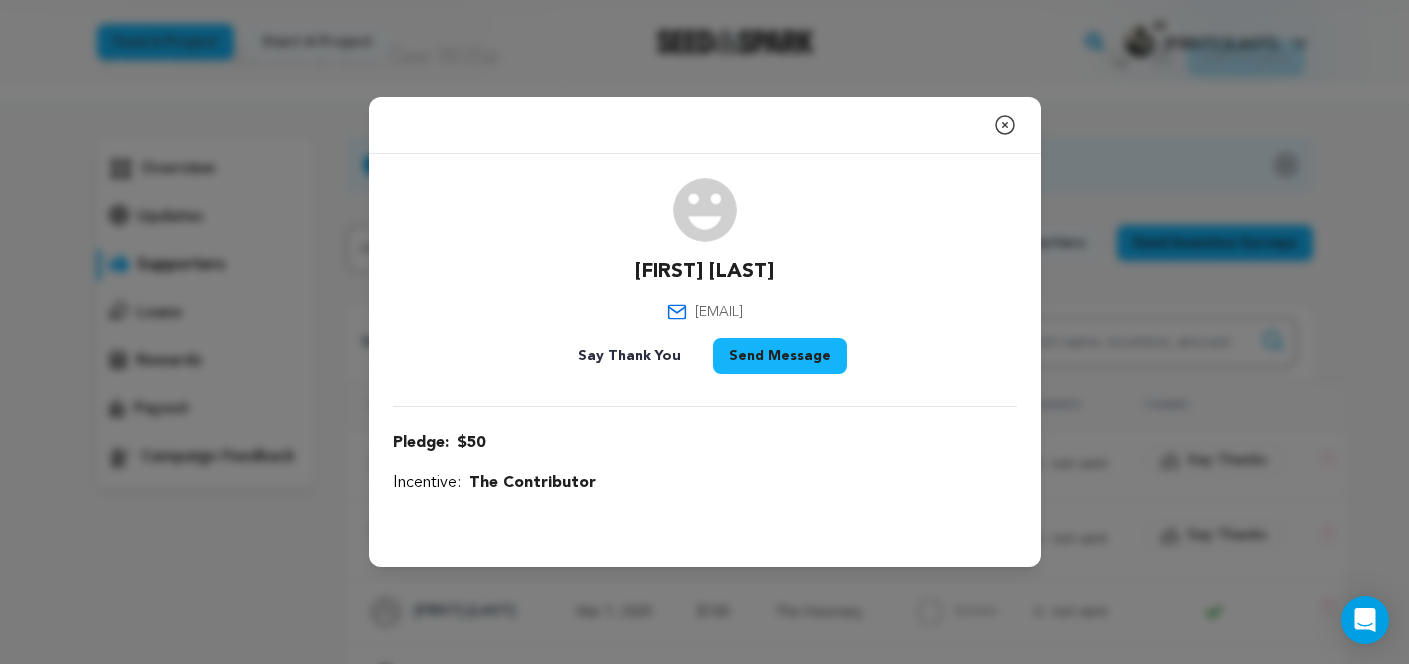 drag, startPoint x: 788, startPoint y: 311, endPoint x: 650, endPoint y: 311, distance: 138 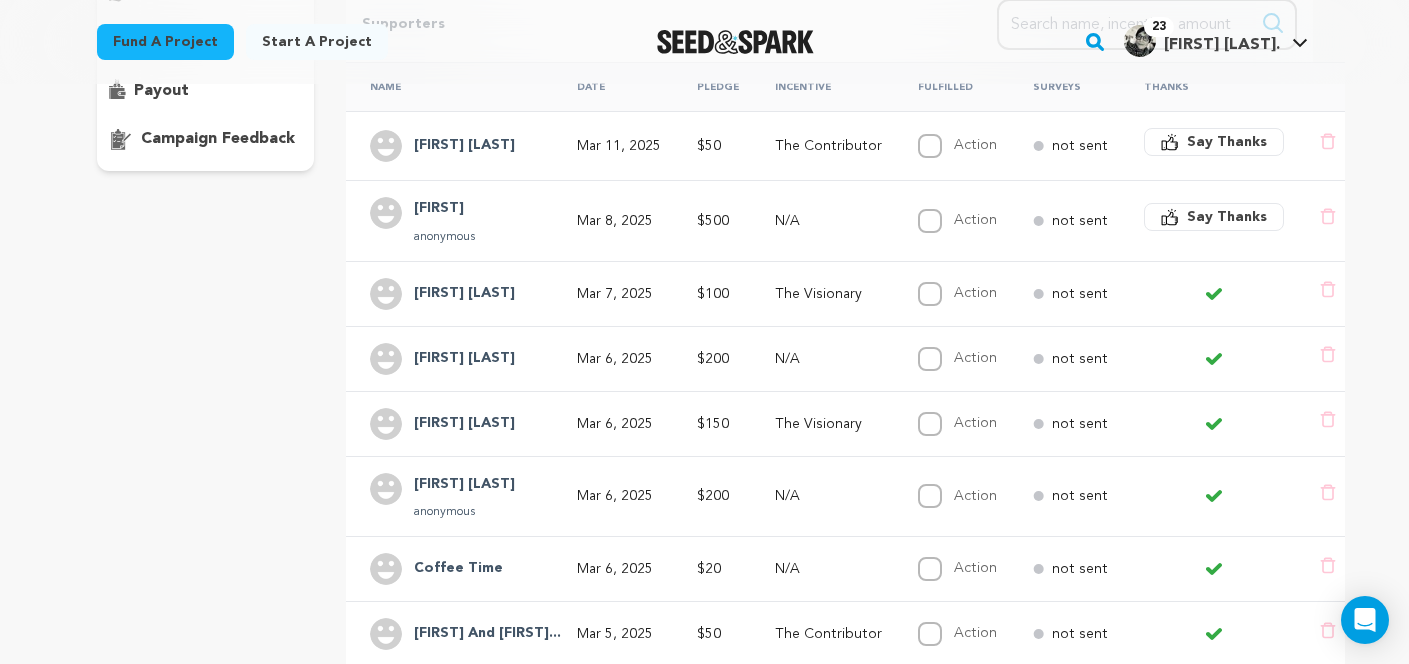 scroll, scrollTop: 394, scrollLeft: 0, axis: vertical 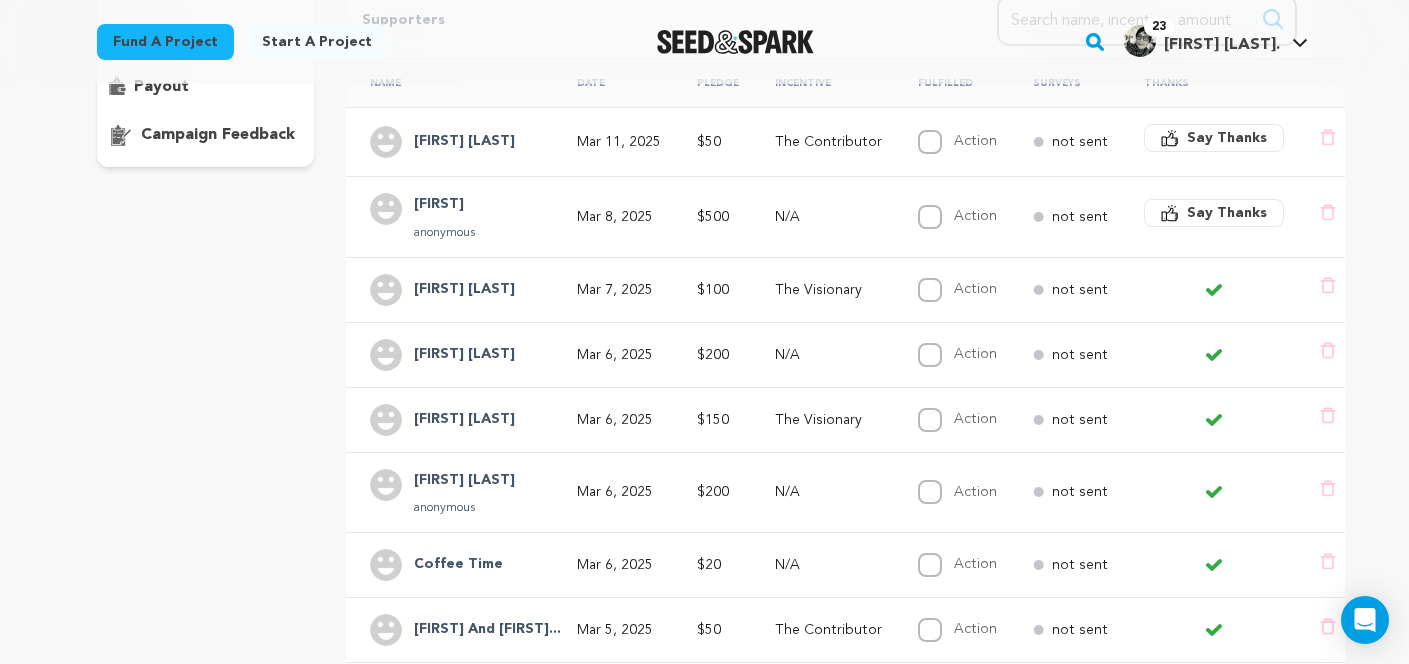click on "Mar 6, 2025" at bounding box center (613, 354) 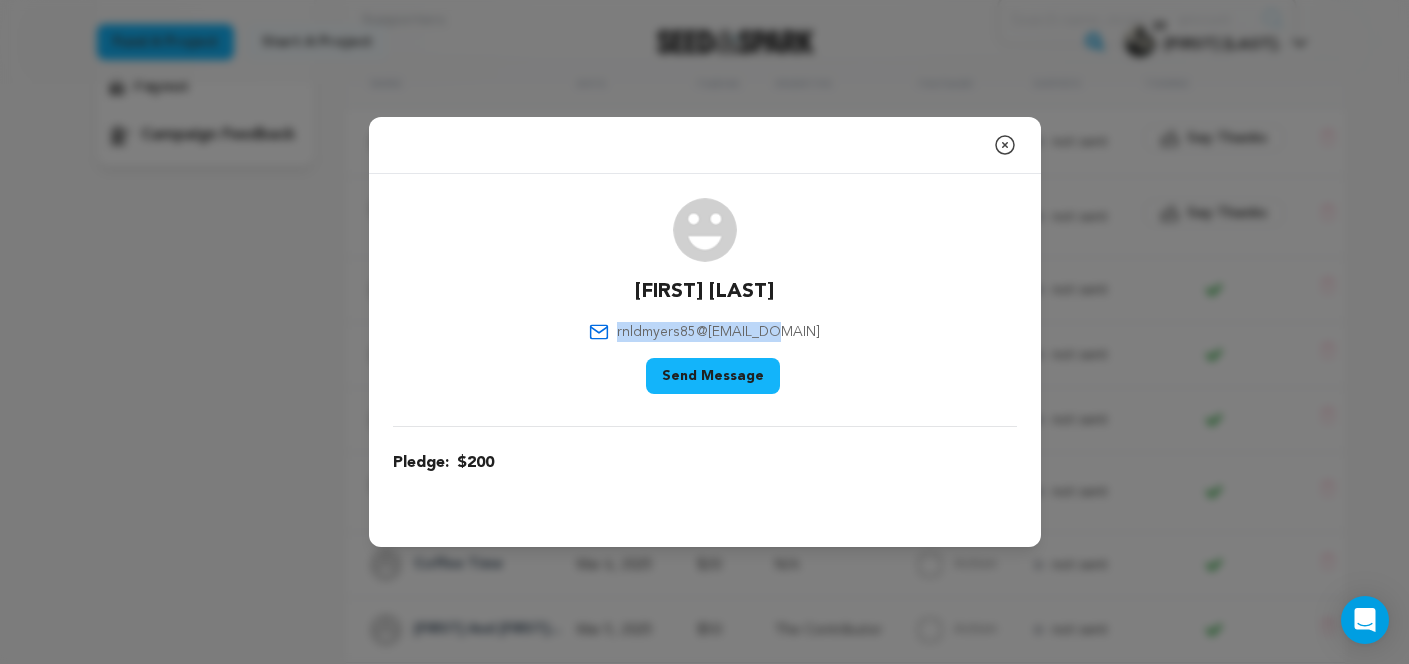 drag, startPoint x: 794, startPoint y: 330, endPoint x: 640, endPoint y: 333, distance: 154.02922 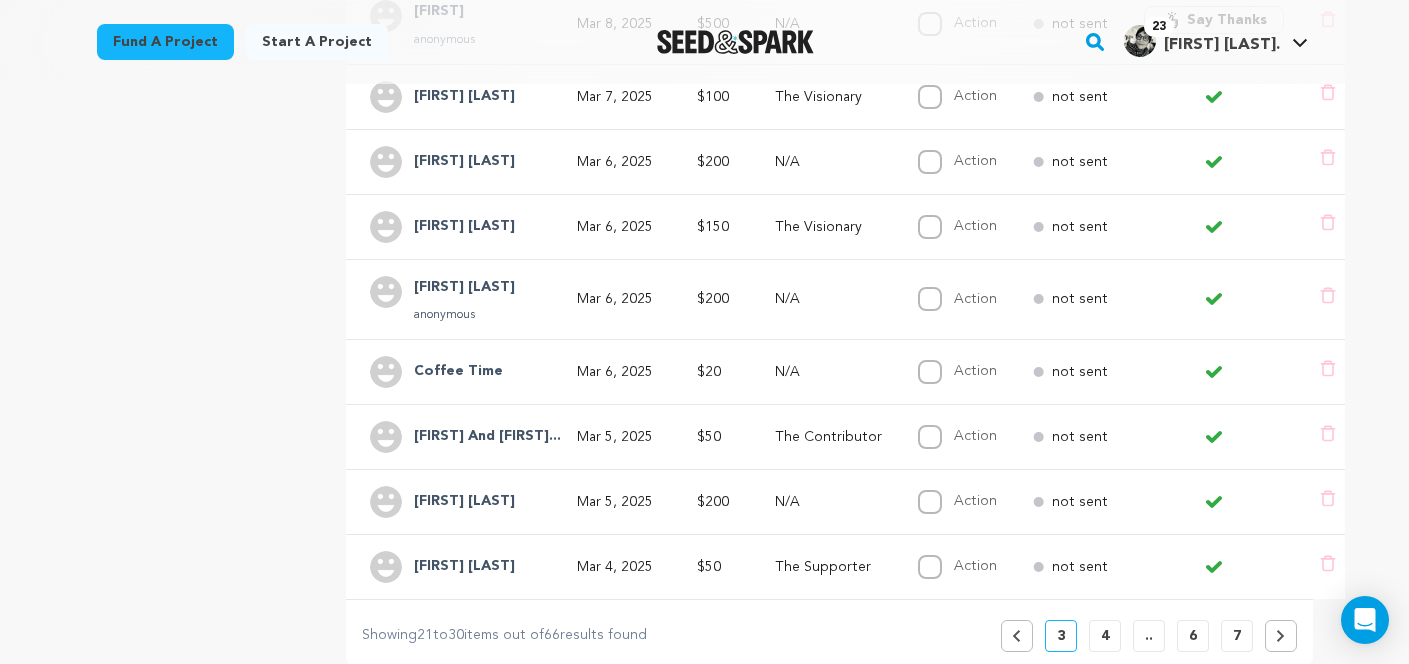scroll, scrollTop: 589, scrollLeft: 0, axis: vertical 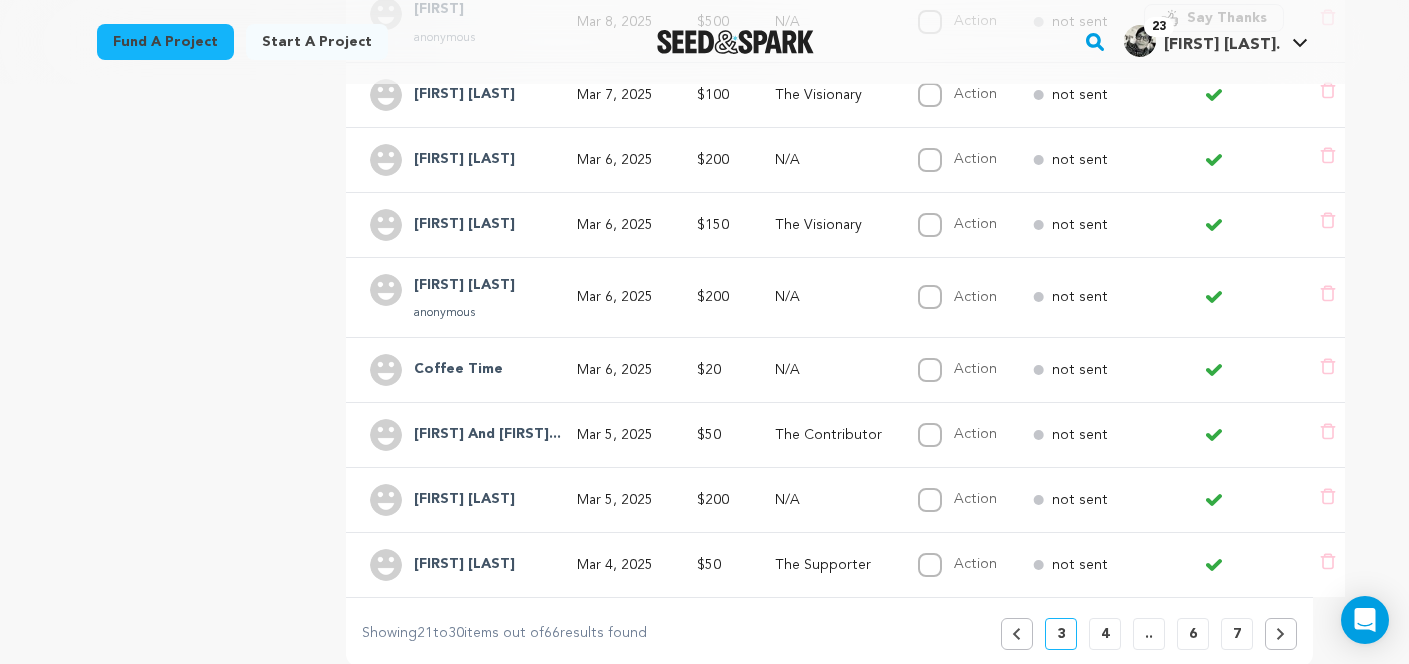 click on "Mar 5, 2025" at bounding box center [613, 435] 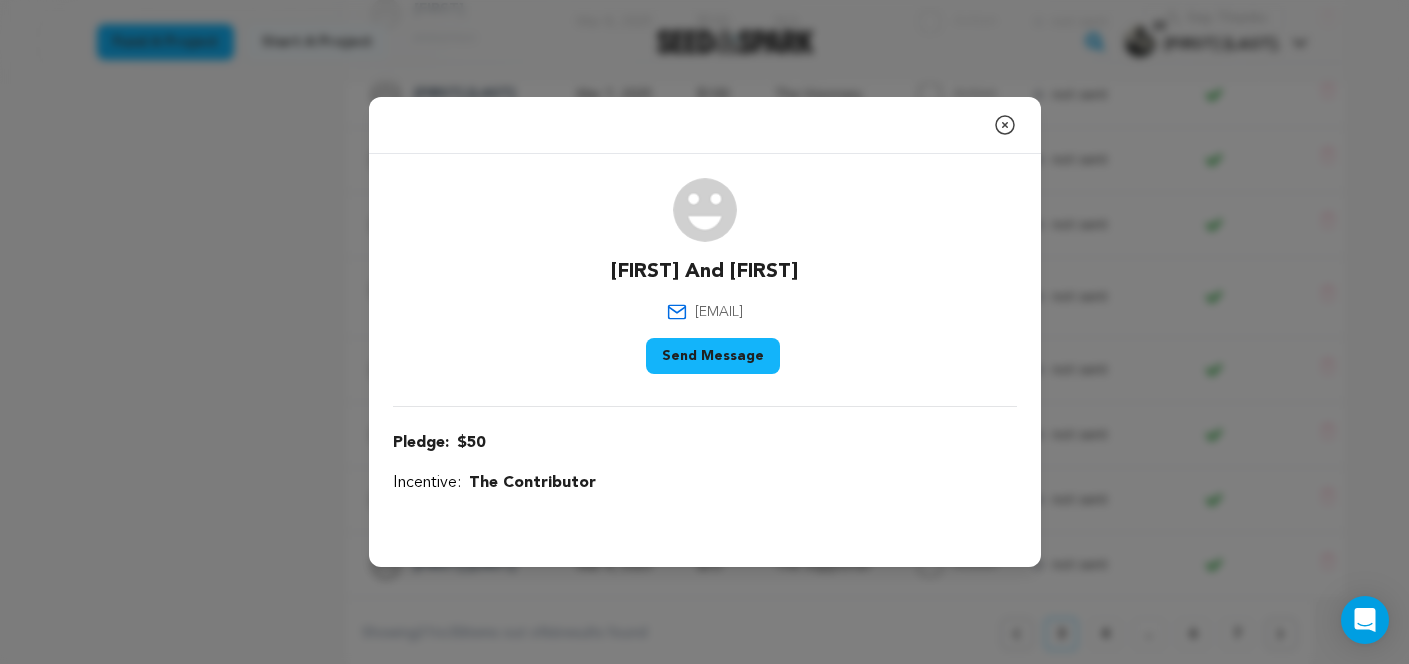 drag, startPoint x: 789, startPoint y: 313, endPoint x: 645, endPoint y: 315, distance: 144.01389 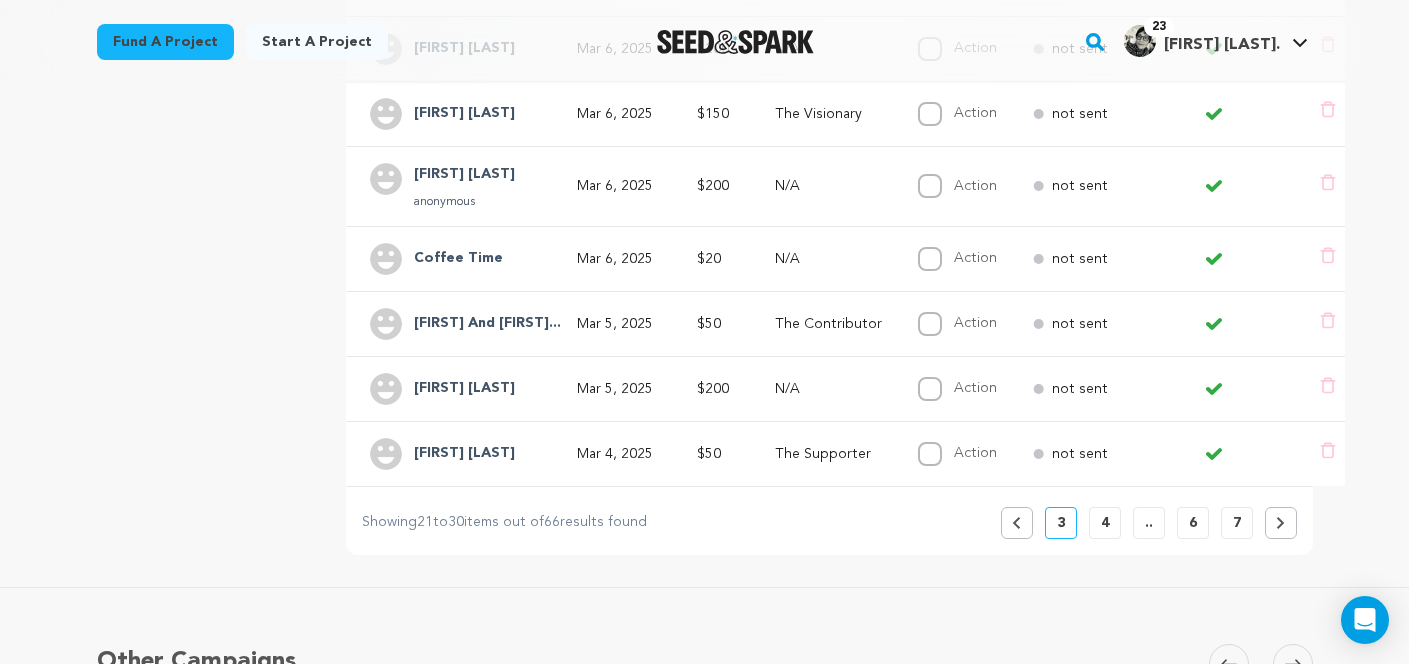 scroll, scrollTop: 702, scrollLeft: 0, axis: vertical 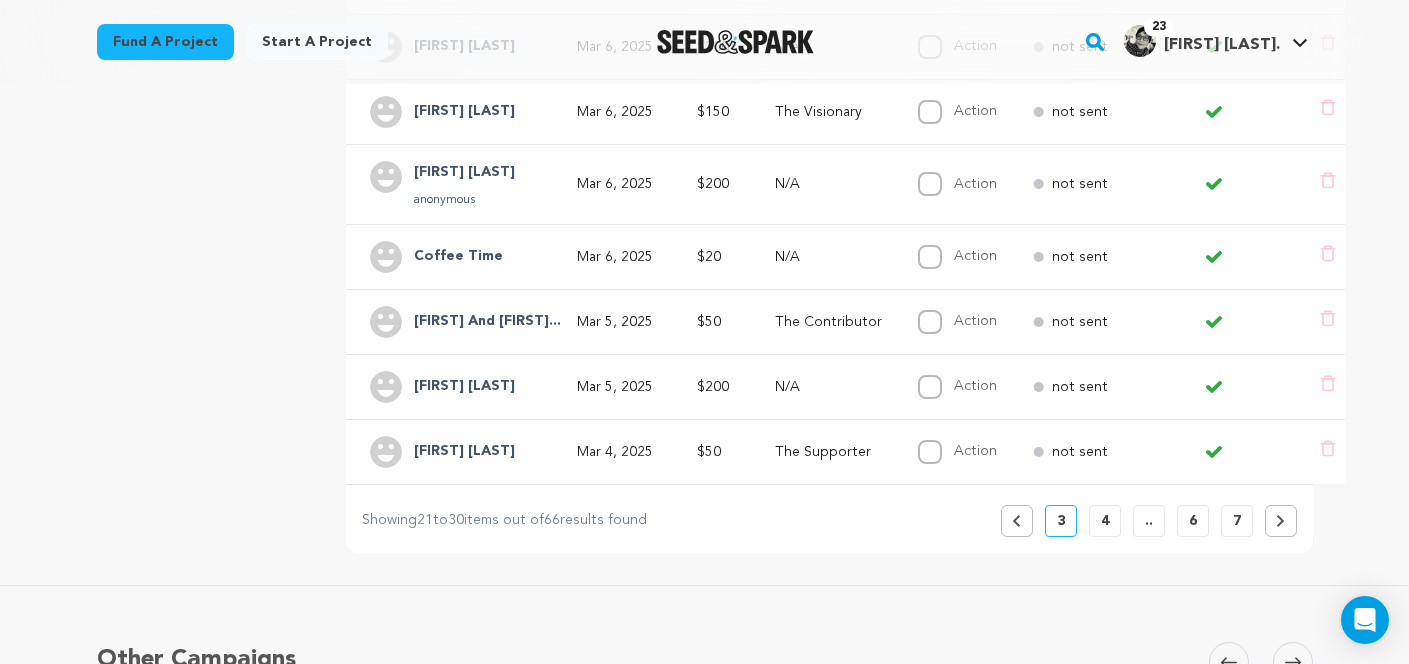 click on "Mar 5, 2025" at bounding box center [619, 387] 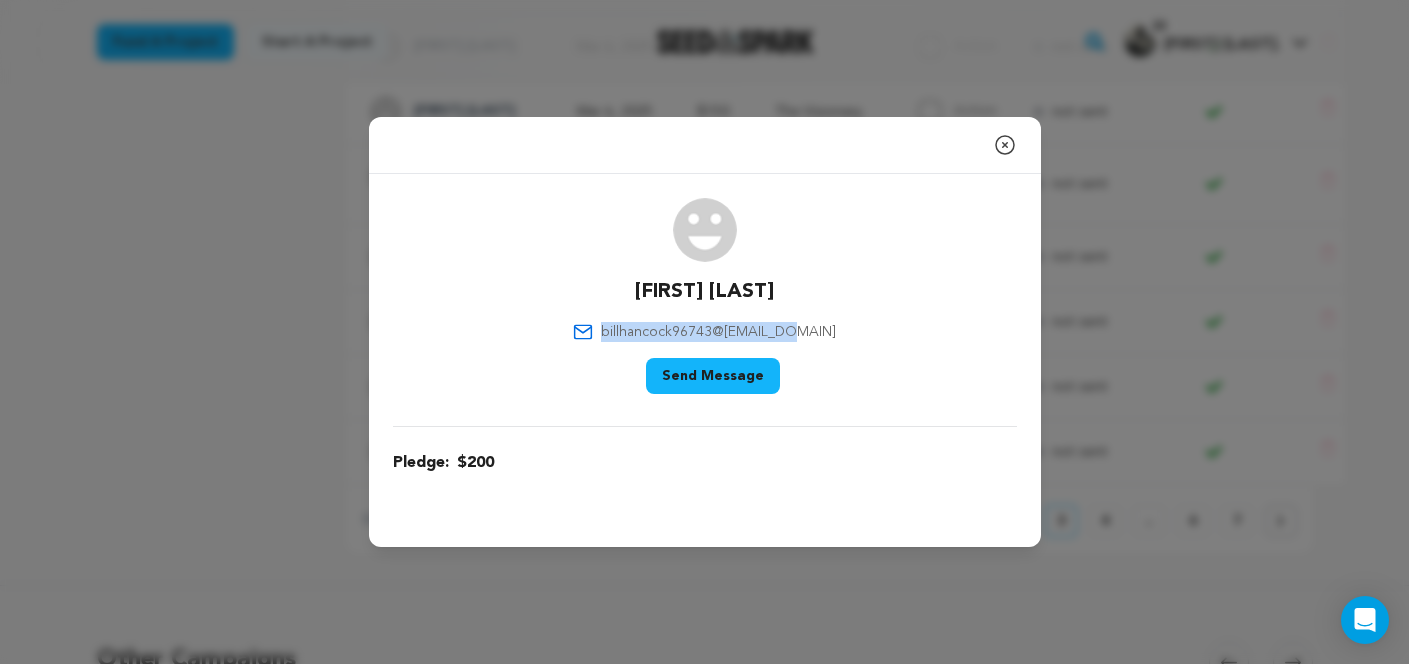 drag, startPoint x: 811, startPoint y: 330, endPoint x: 626, endPoint y: 334, distance: 185.04324 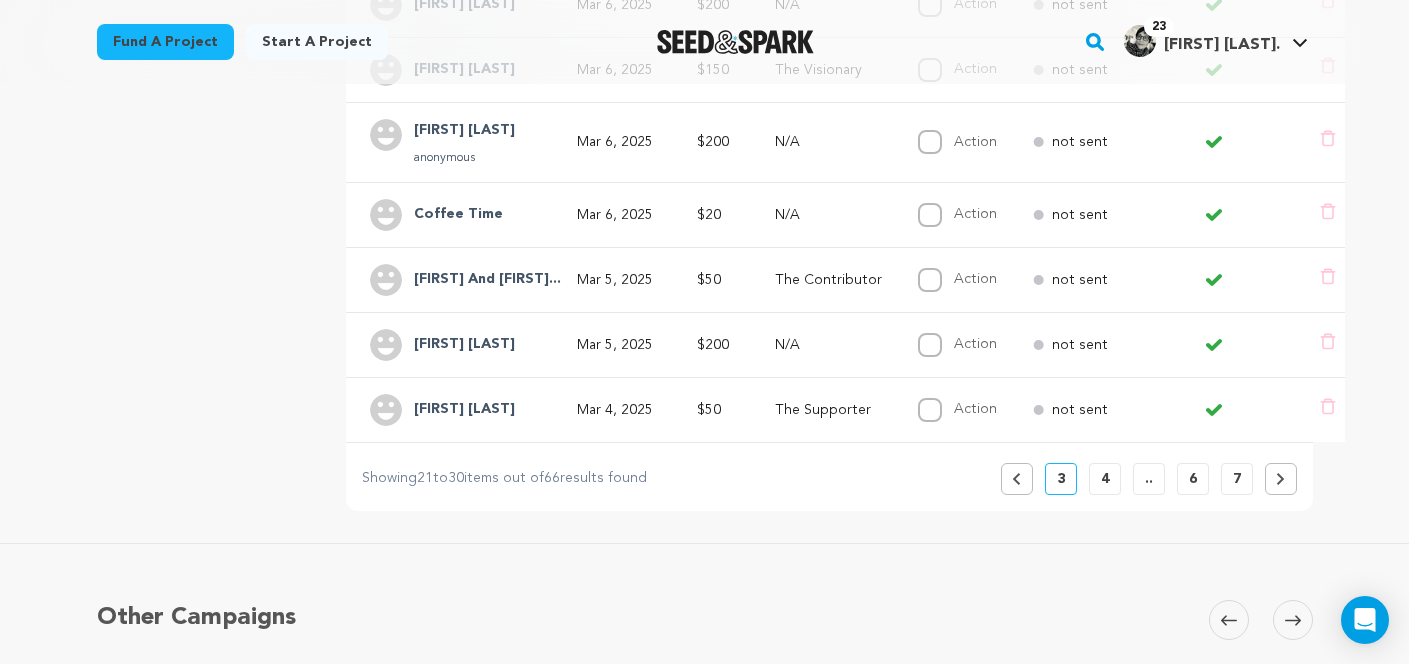 scroll, scrollTop: 762, scrollLeft: 0, axis: vertical 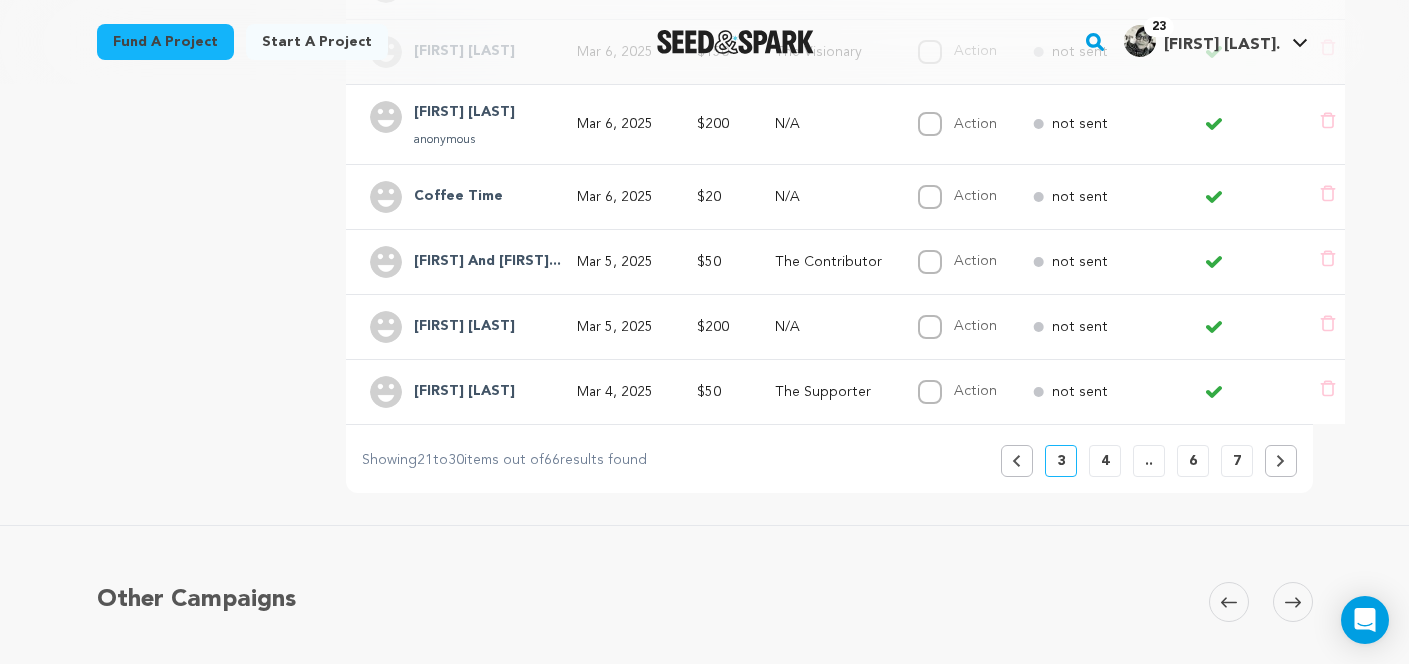 click on "$50" at bounding box center [712, 392] 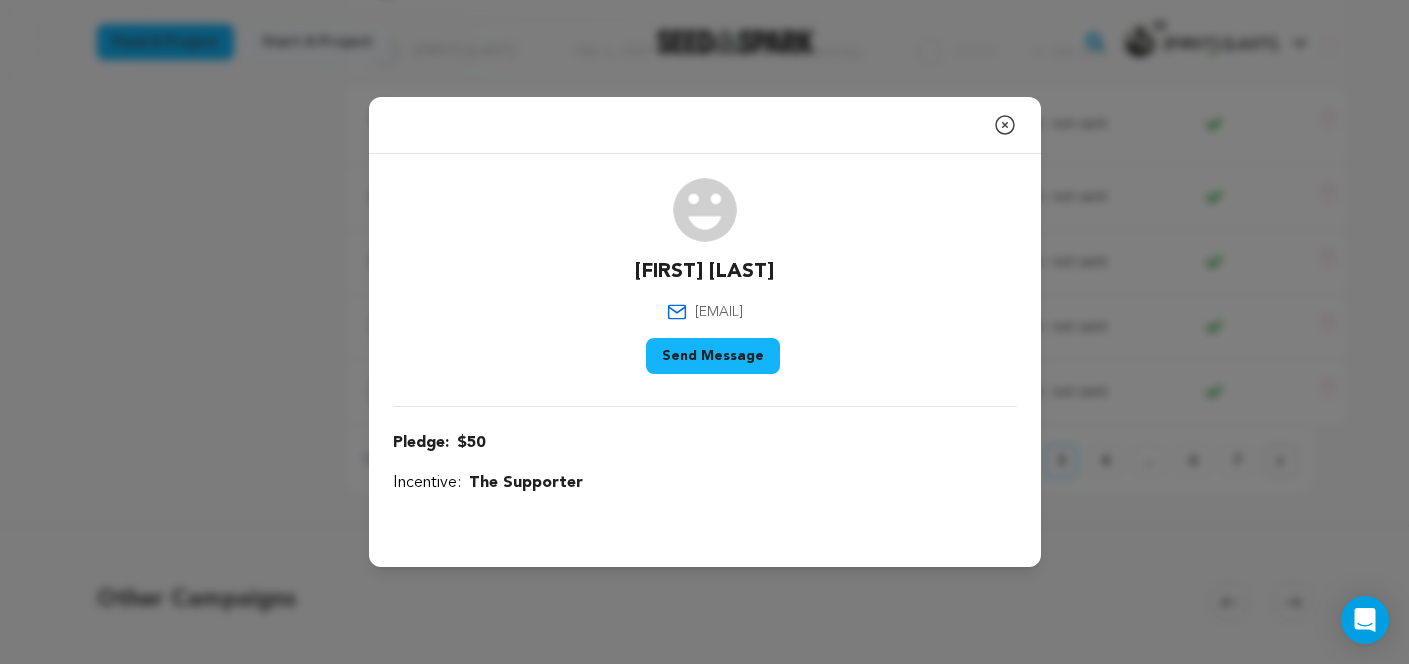 drag, startPoint x: 788, startPoint y: 311, endPoint x: 651, endPoint y: 320, distance: 137.2953 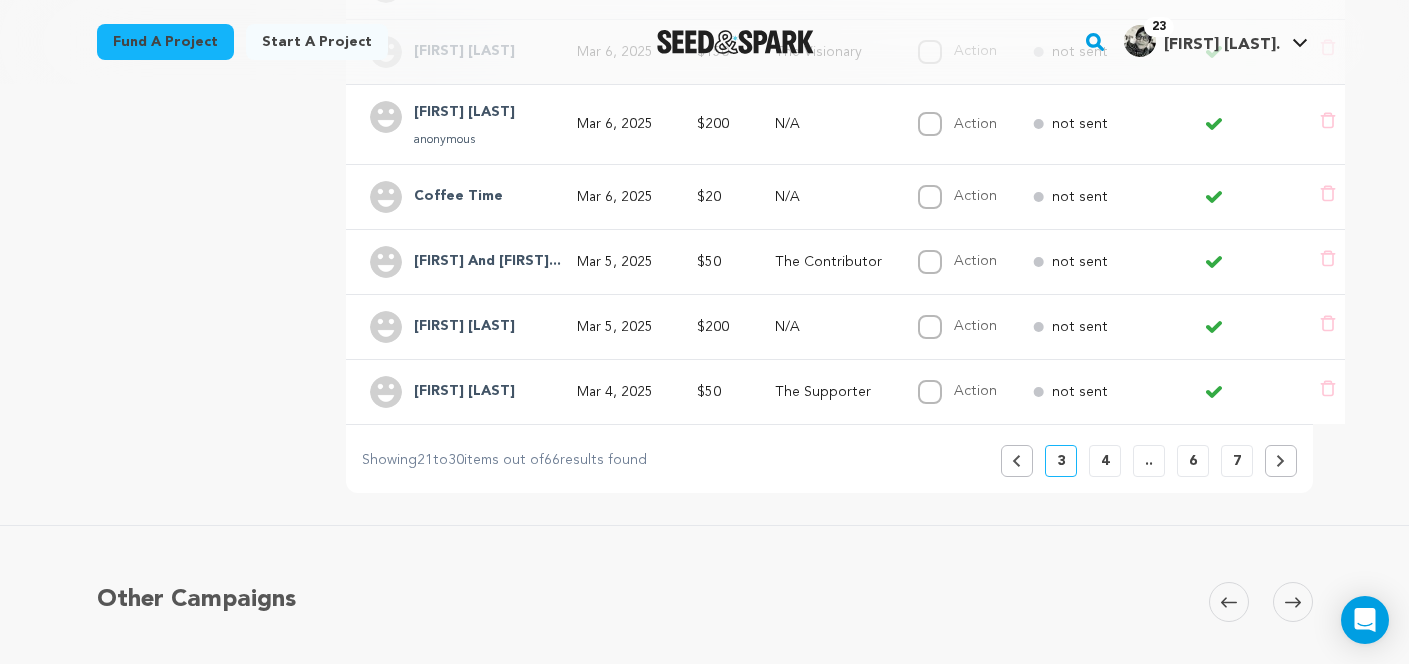 click at bounding box center (1281, 461) 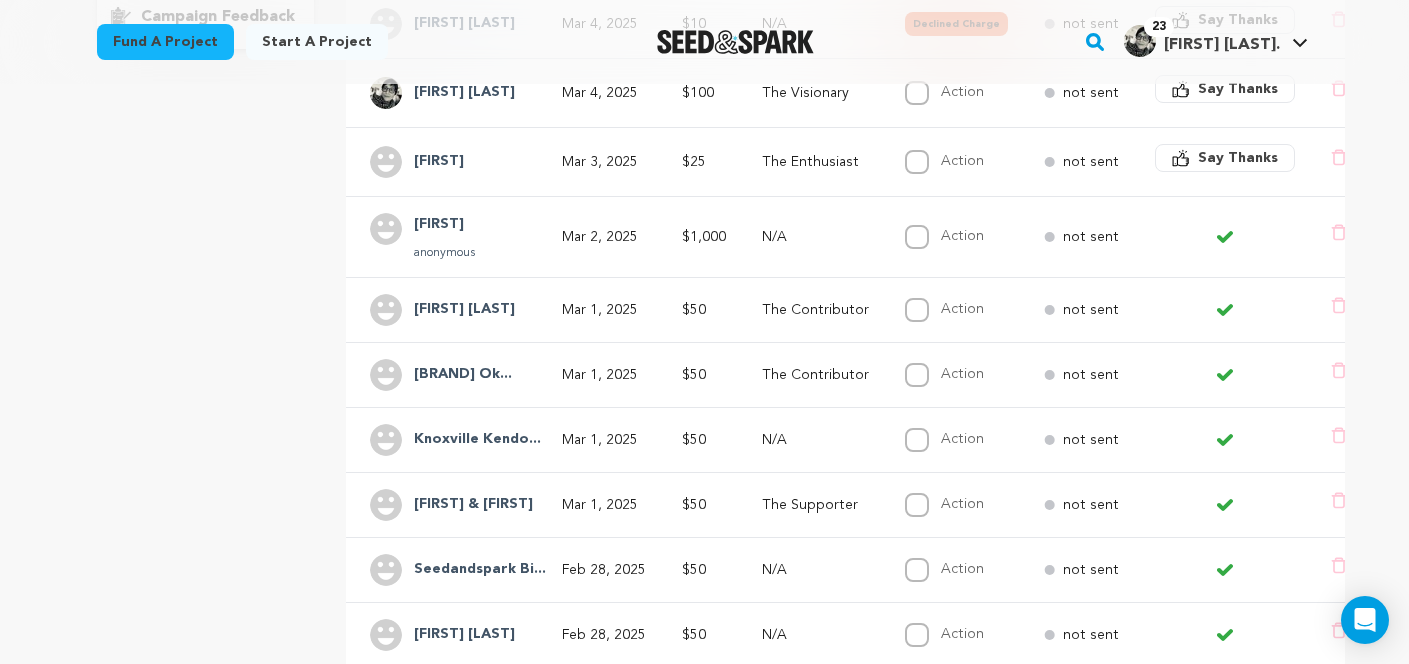 scroll, scrollTop: 526, scrollLeft: 0, axis: vertical 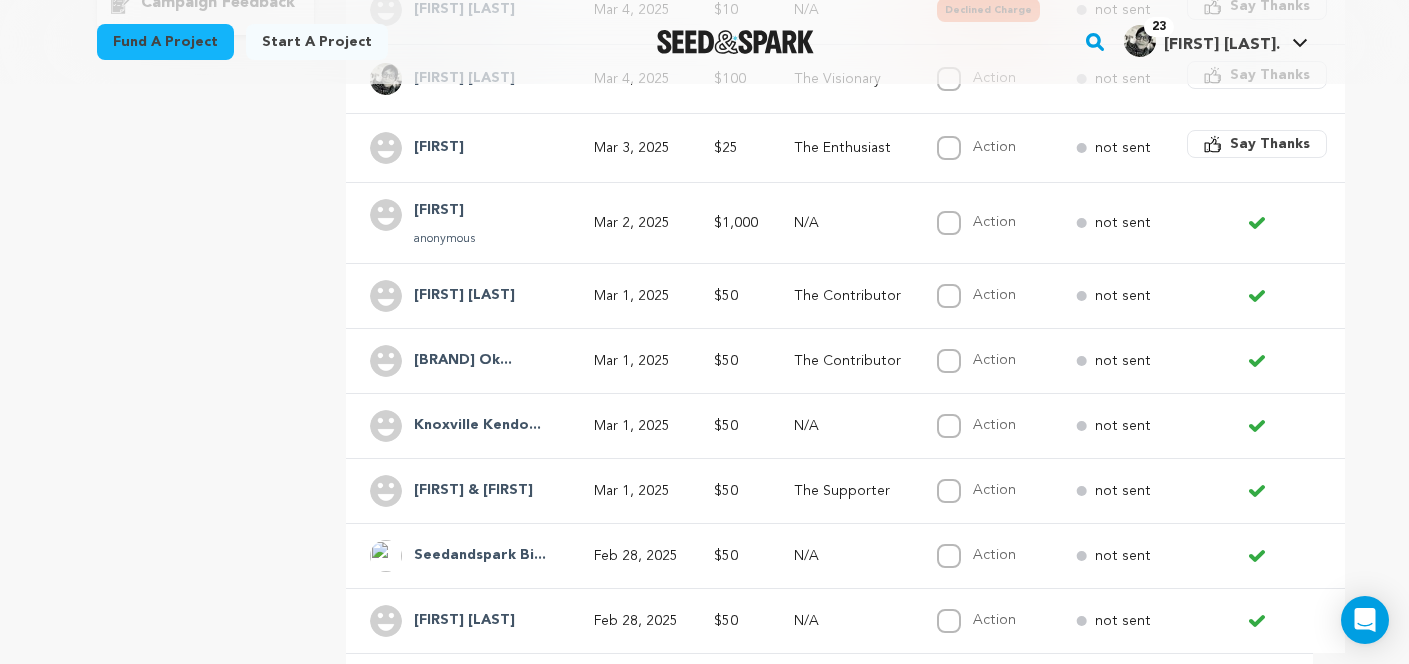 click on "Mar 1, 2025" at bounding box center [630, 295] 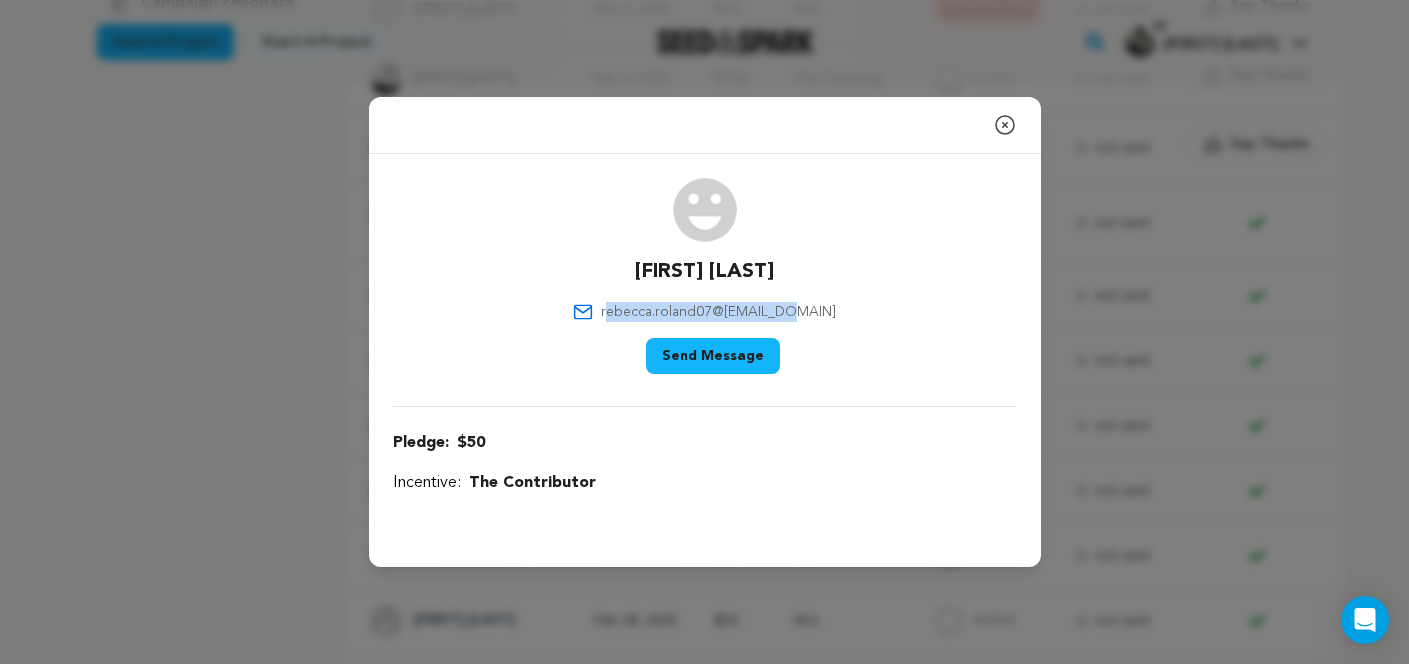 drag, startPoint x: 812, startPoint y: 311, endPoint x: 628, endPoint y: 310, distance: 184.00272 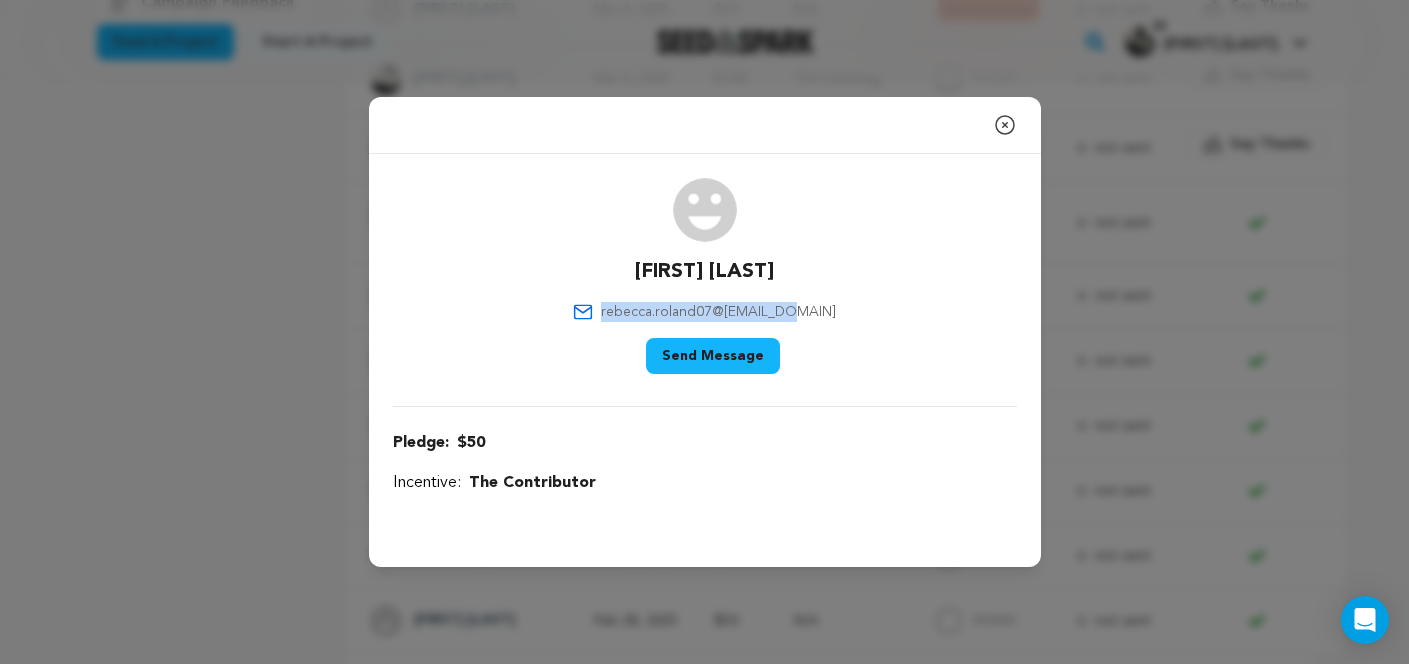 drag, startPoint x: 811, startPoint y: 312, endPoint x: 627, endPoint y: 314, distance: 184.01086 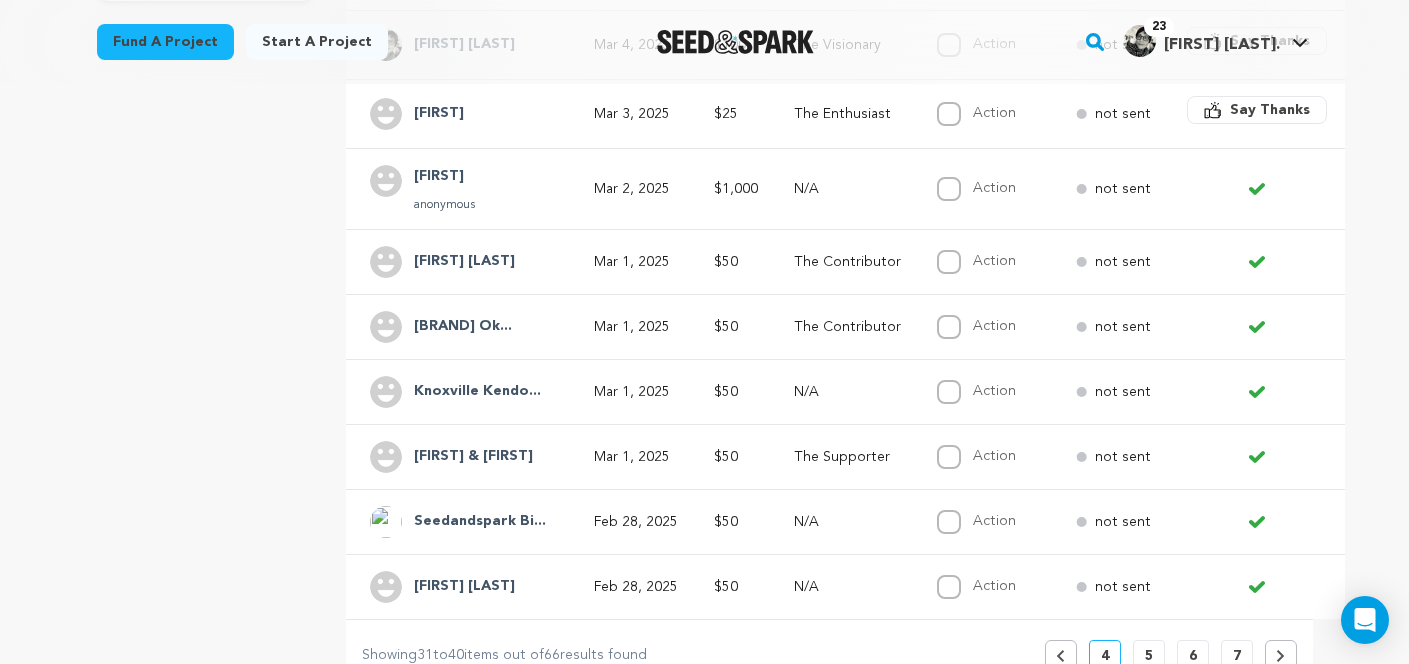 scroll, scrollTop: 573, scrollLeft: 0, axis: vertical 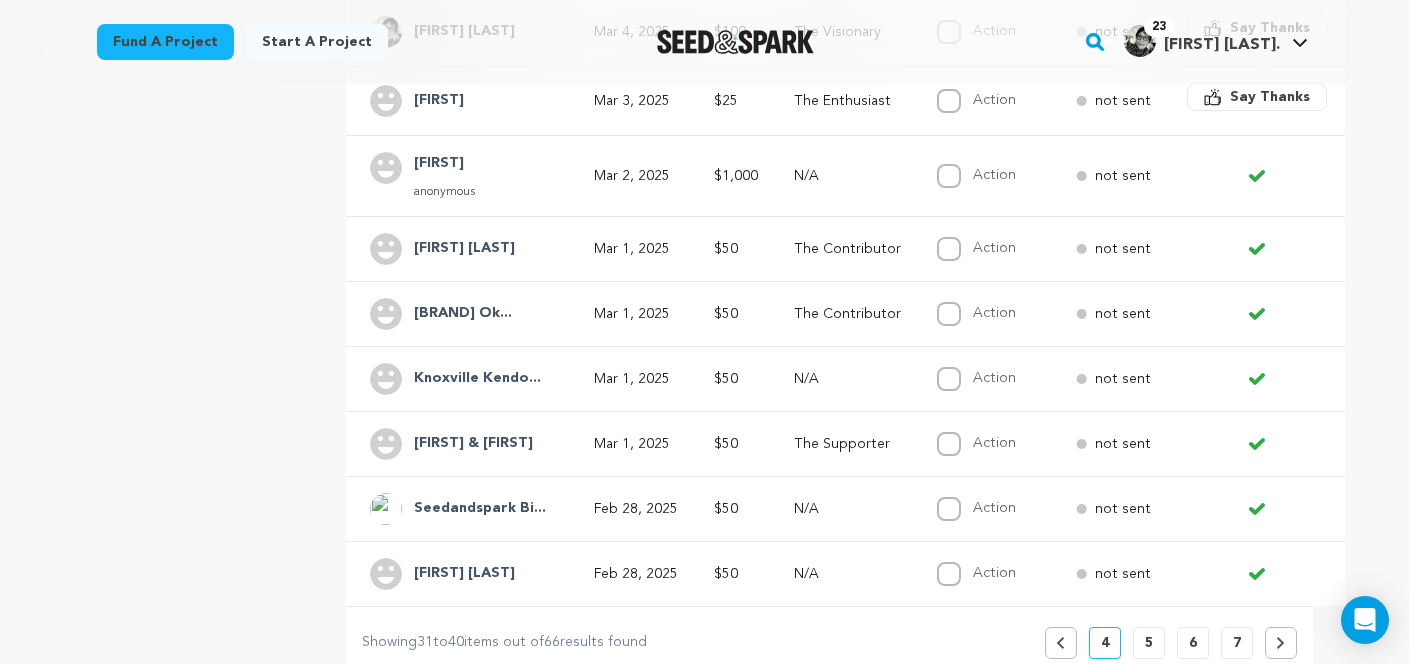 click on "Mar 1, 2025" at bounding box center (636, 379) 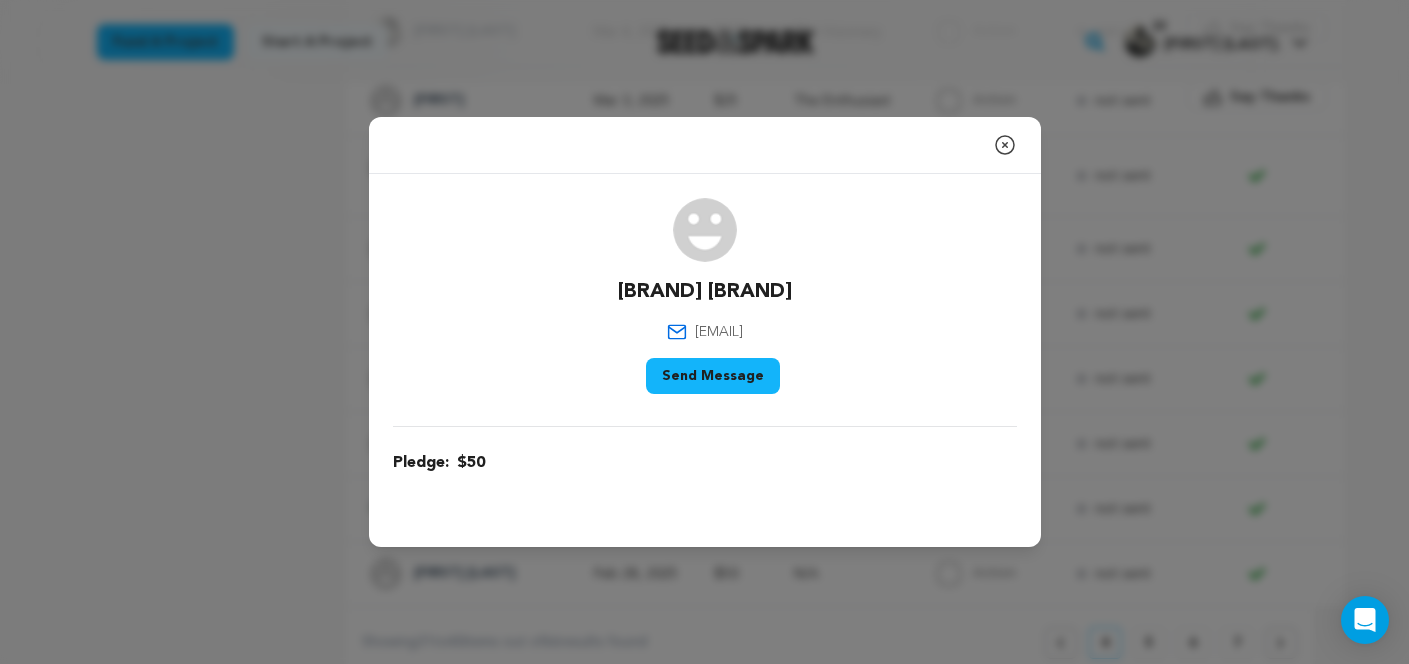 drag, startPoint x: 763, startPoint y: 331, endPoint x: 676, endPoint y: 327, distance: 87.0919 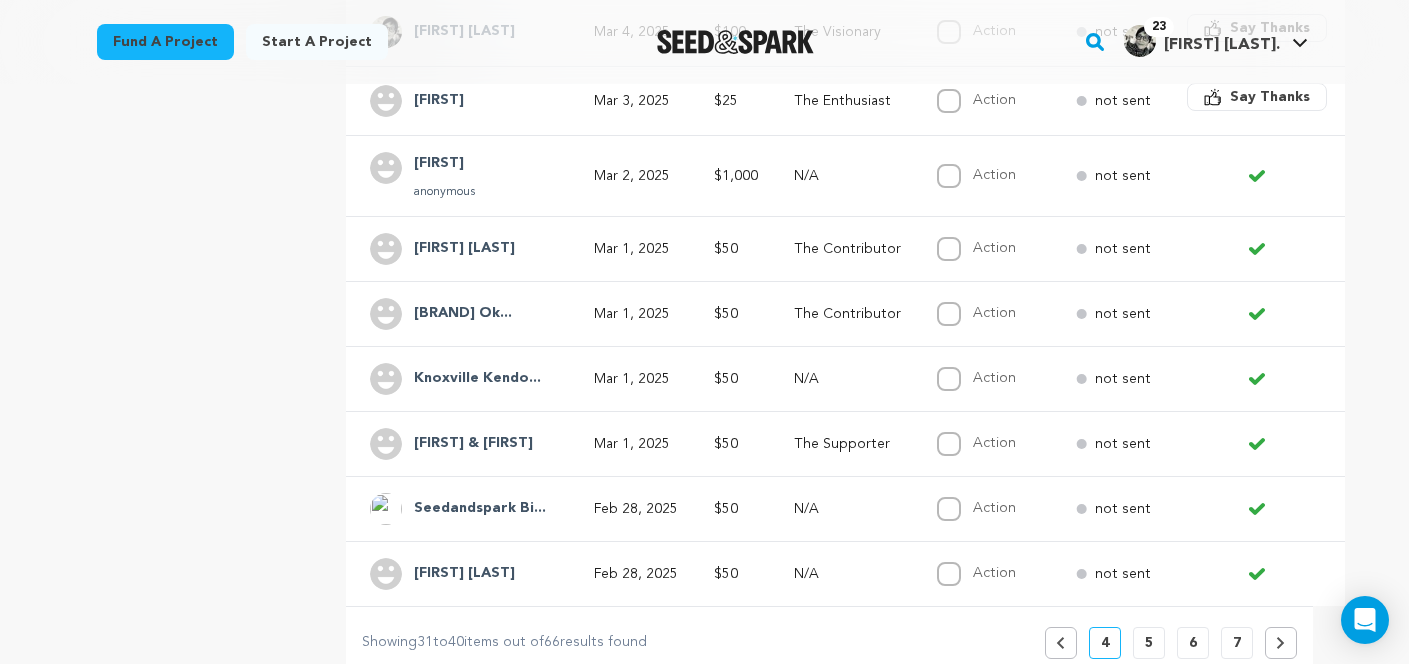 click on "[FIRST] & [FIRST]" at bounding box center [464, 444] 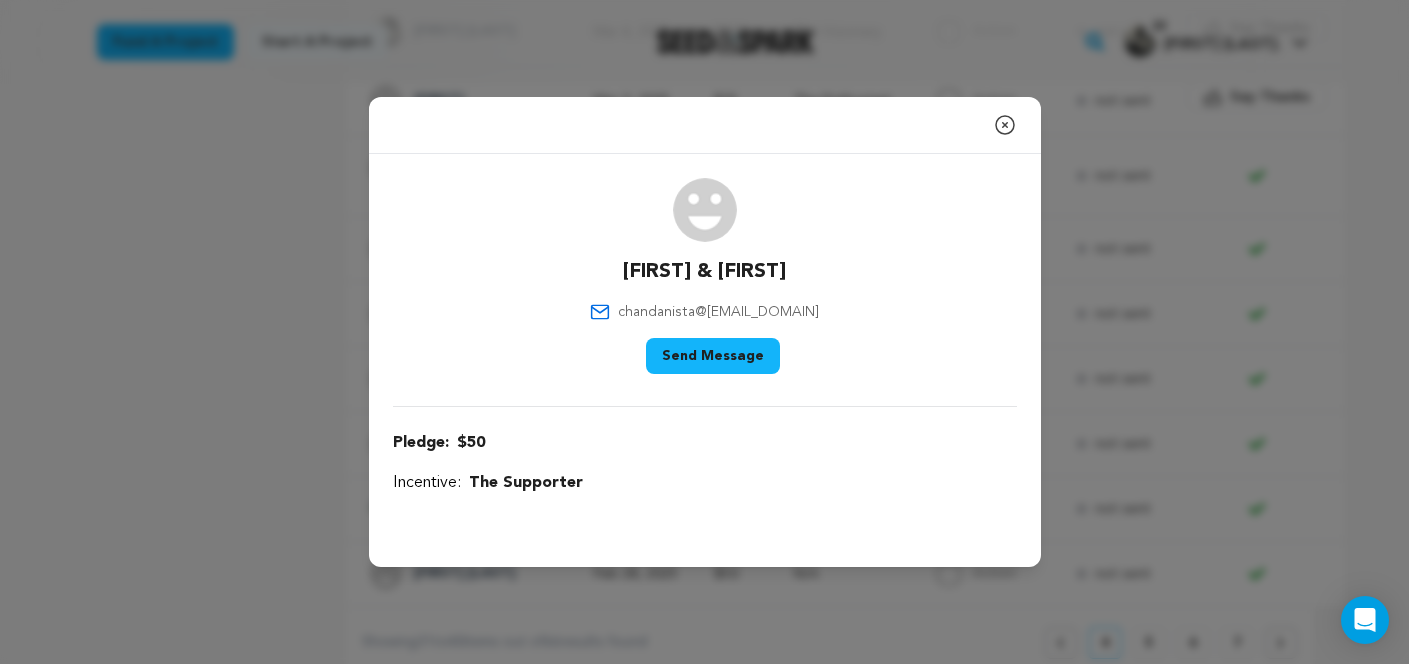 click on "[FIRST] & [FIRST]
[EMAIL]
Say Thank You
Send Message" at bounding box center (705, 280) 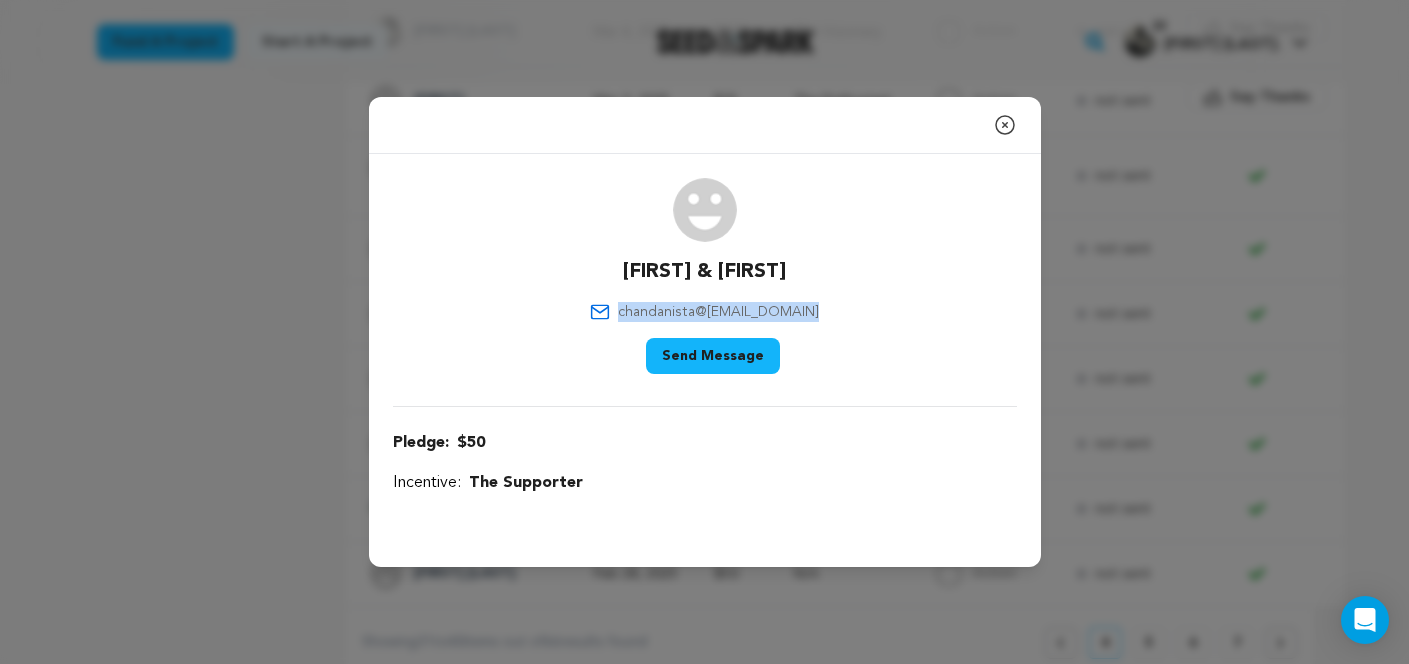 drag, startPoint x: 794, startPoint y: 311, endPoint x: 668, endPoint y: 307, distance: 126.06348 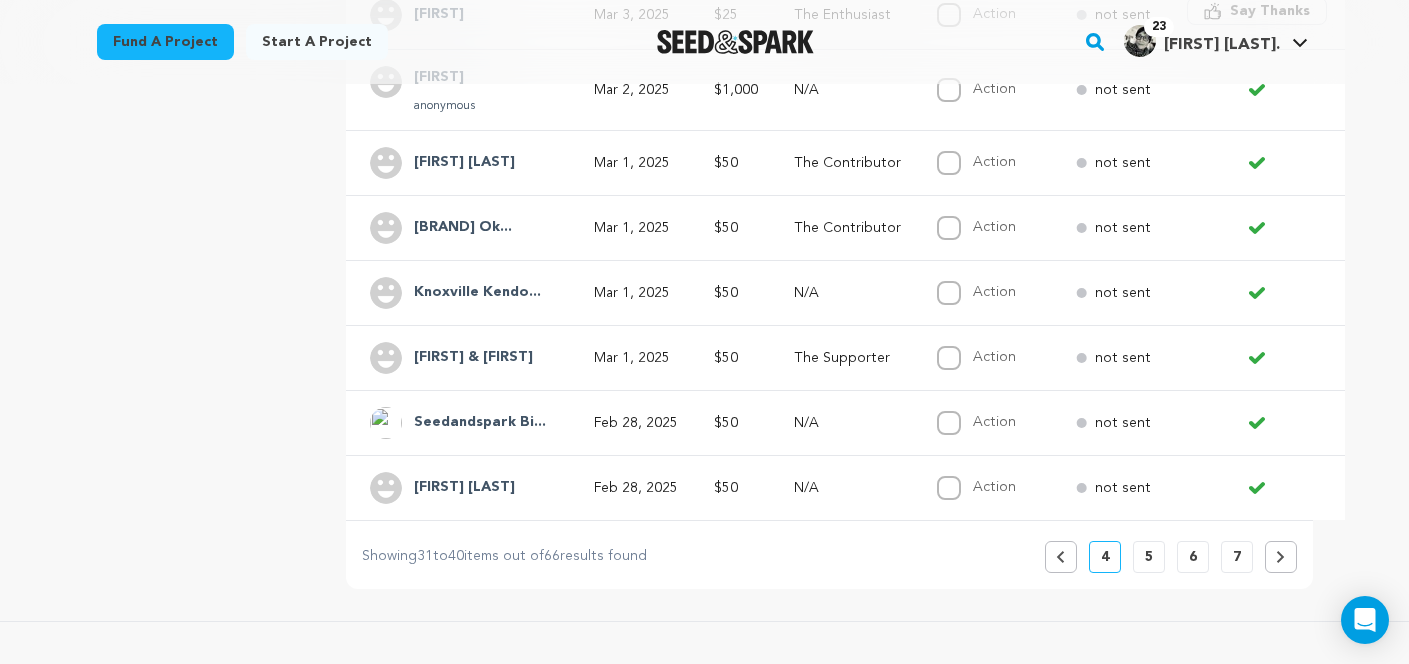 scroll, scrollTop: 708, scrollLeft: 0, axis: vertical 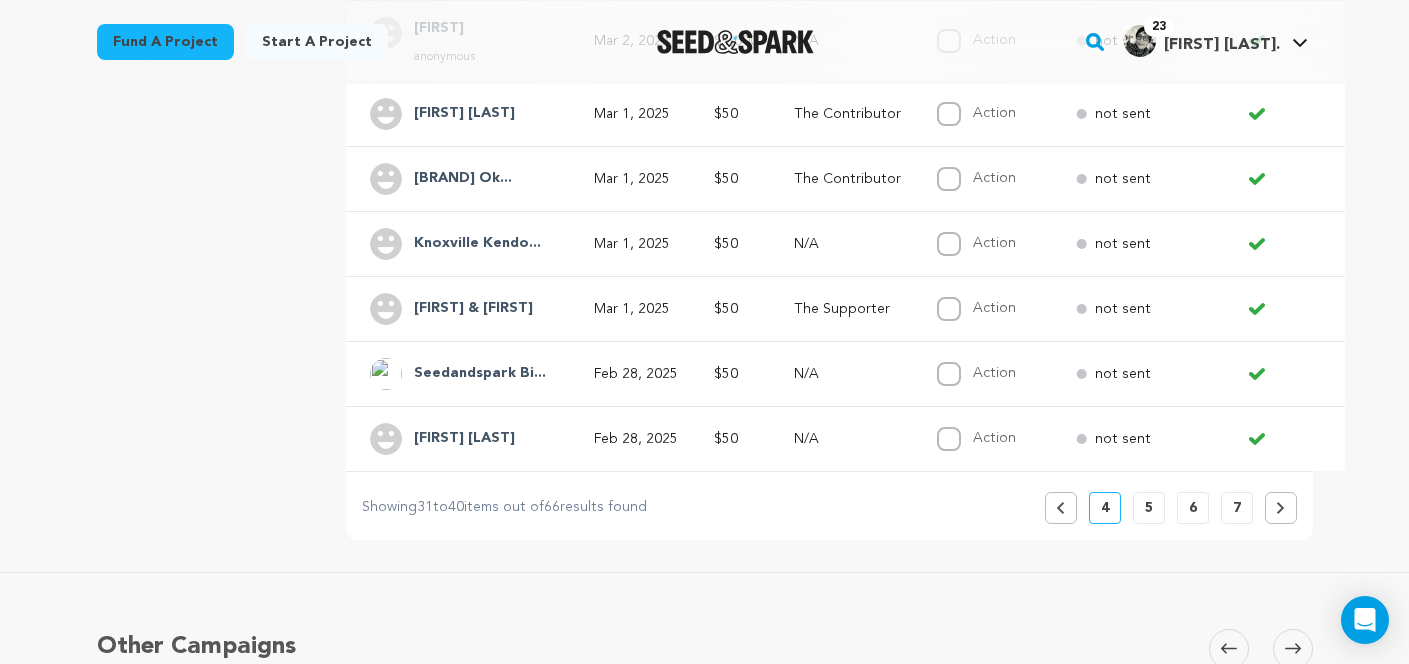 click on "$50" at bounding box center [730, 438] 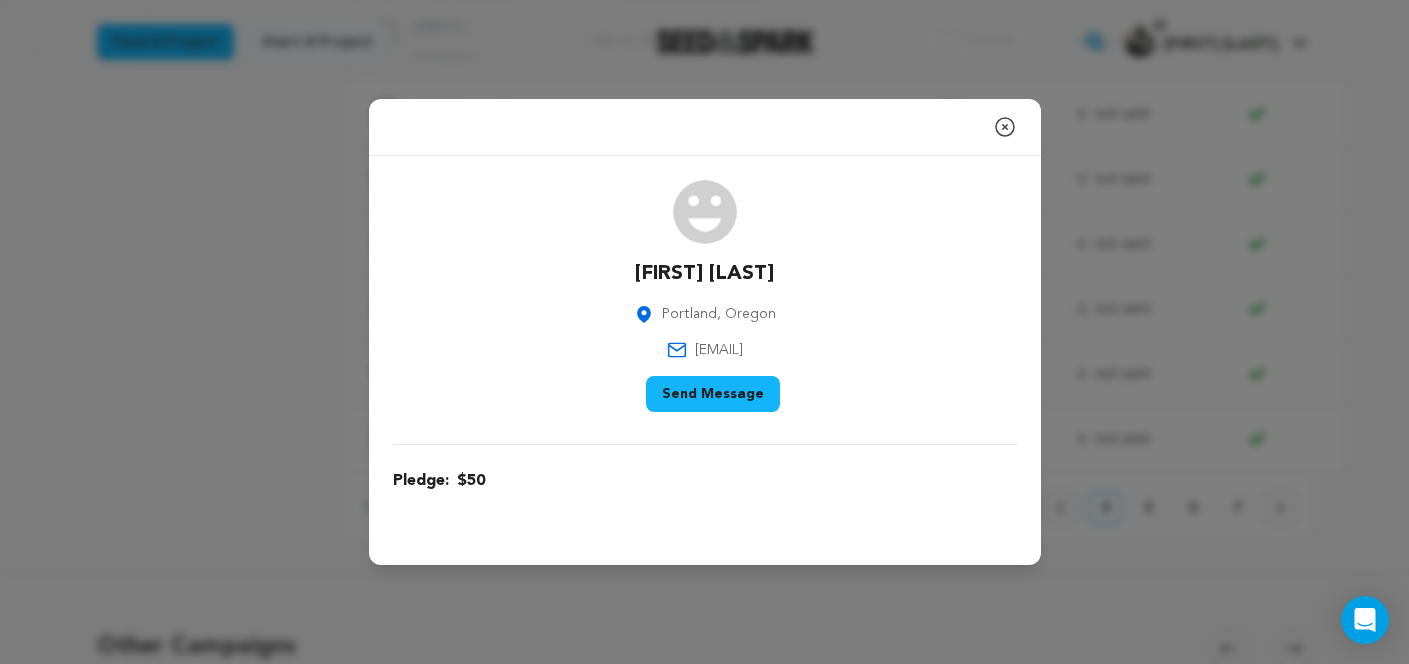 drag, startPoint x: 769, startPoint y: 350, endPoint x: 666, endPoint y: 345, distance: 103.121284 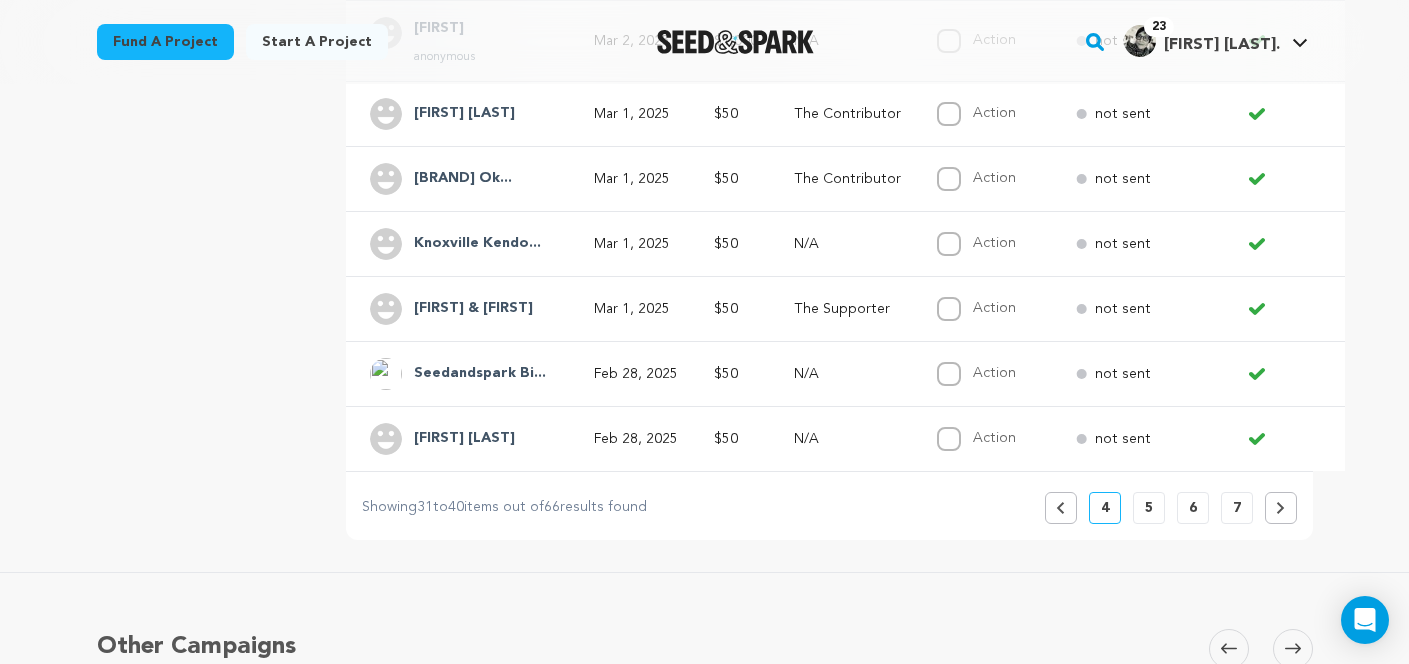 click at bounding box center (1281, 508) 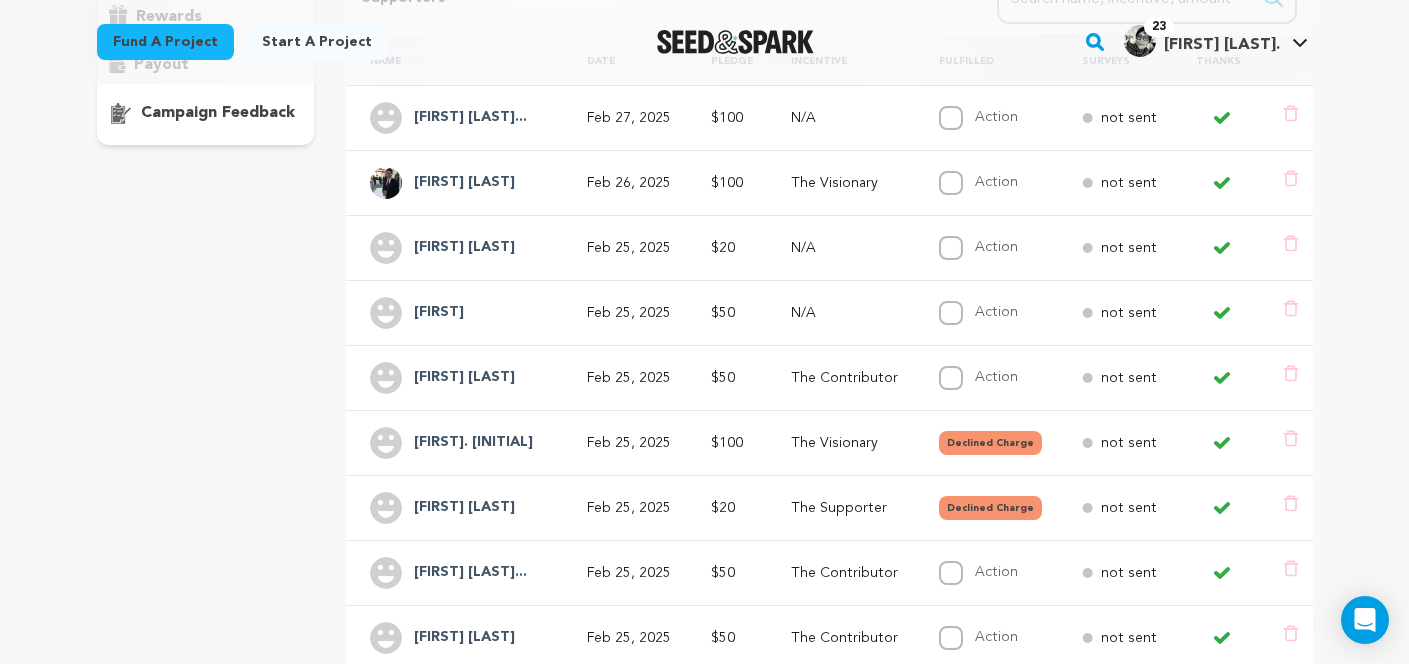 scroll, scrollTop: 417, scrollLeft: 0, axis: vertical 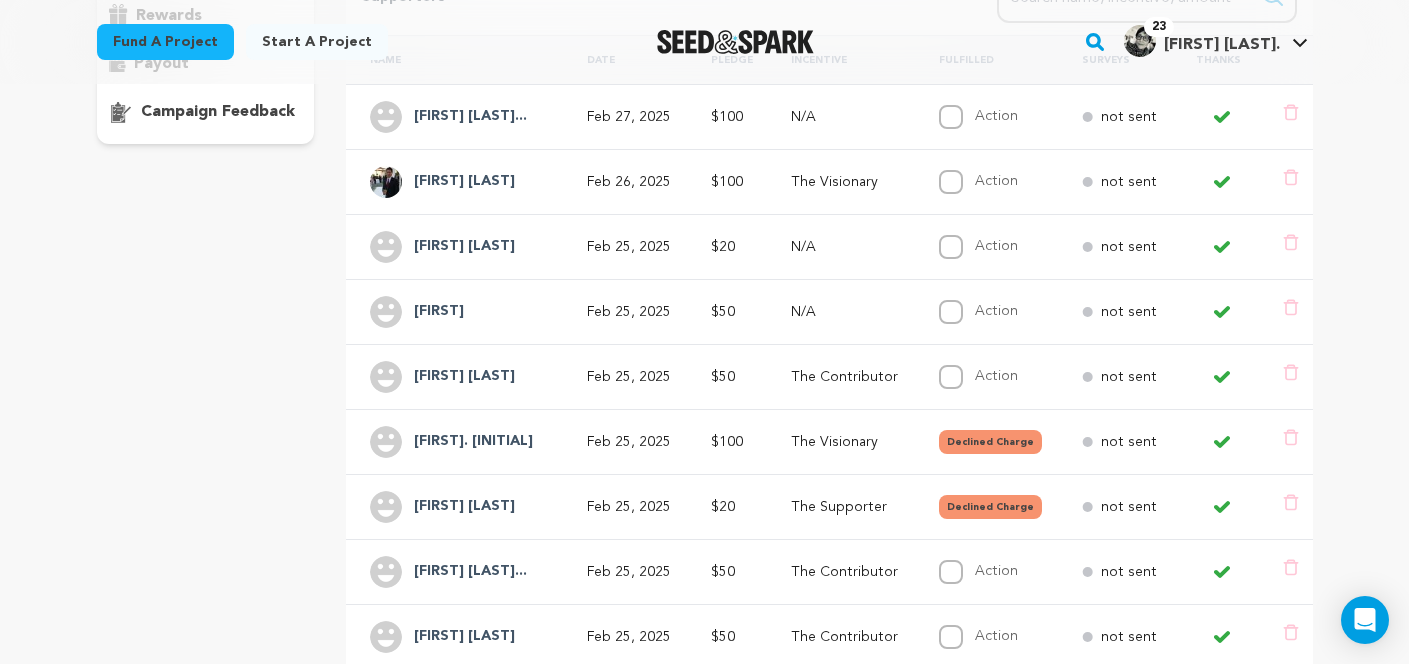 click on "$50" at bounding box center [723, 312] 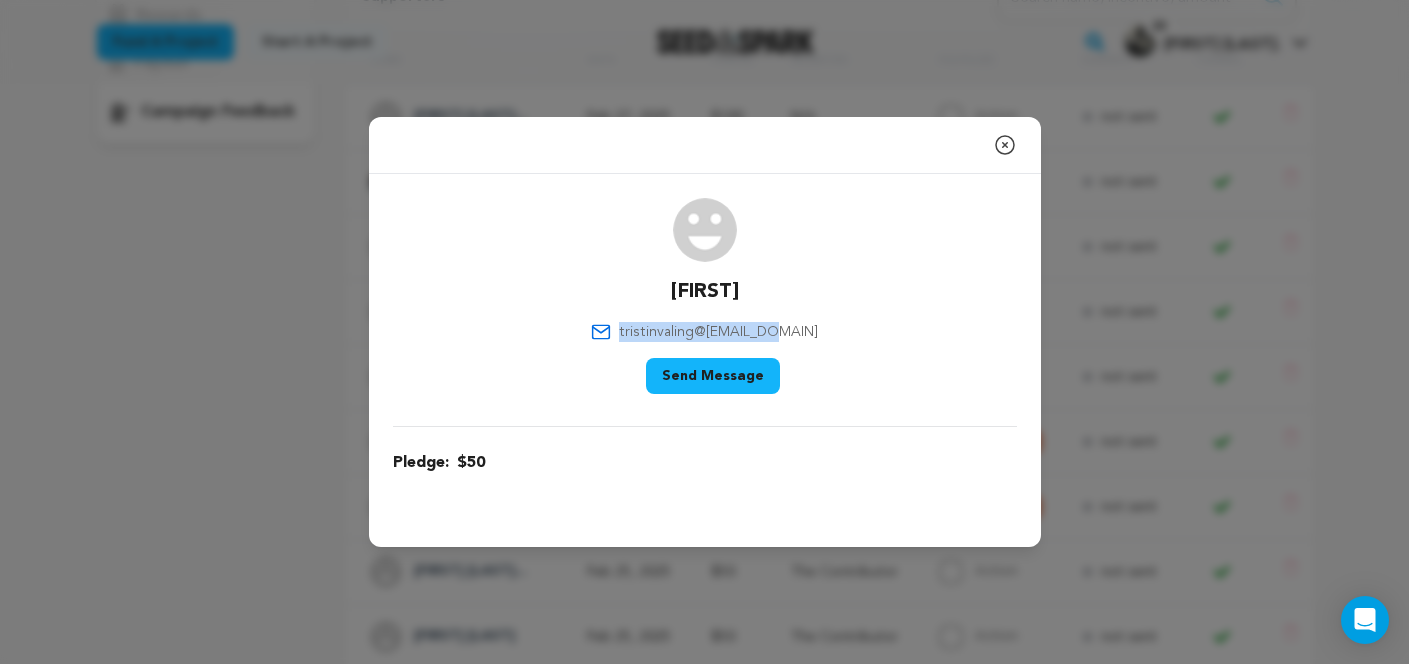 drag, startPoint x: 792, startPoint y: 333, endPoint x: 645, endPoint y: 326, distance: 147.16656 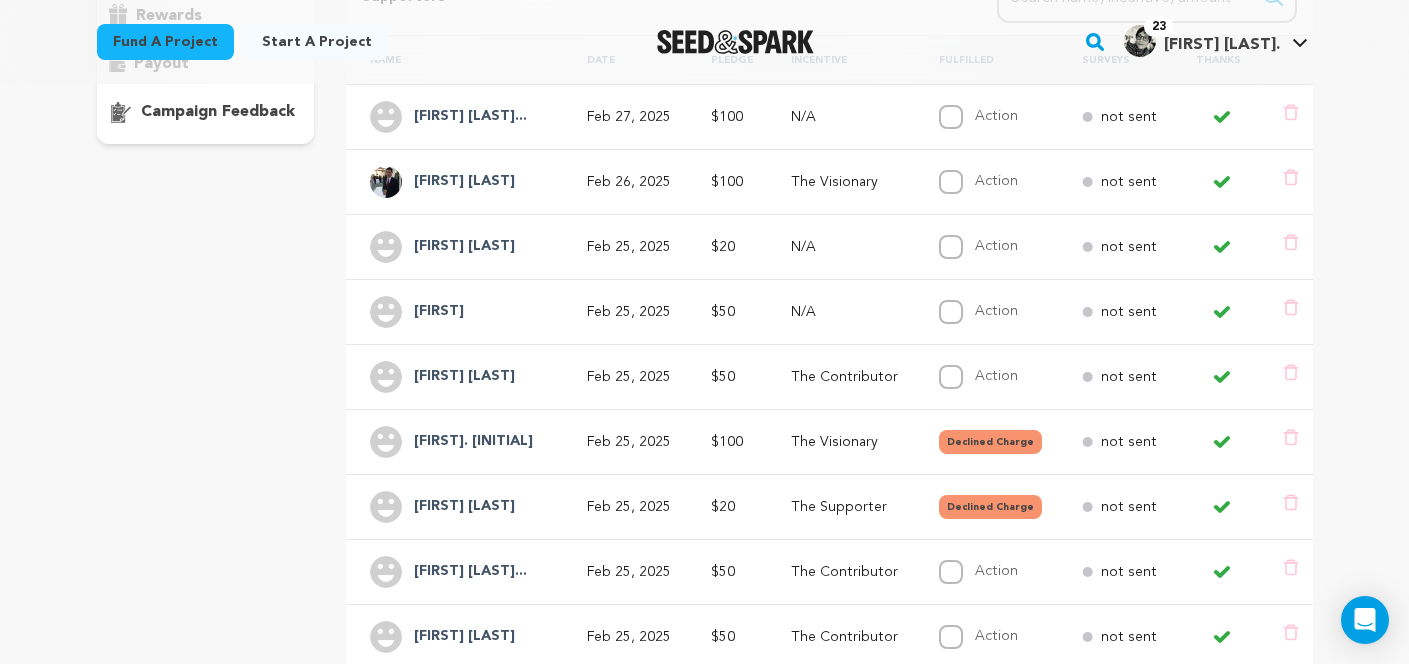 click on "Feb 25, 2025" at bounding box center [625, 376] 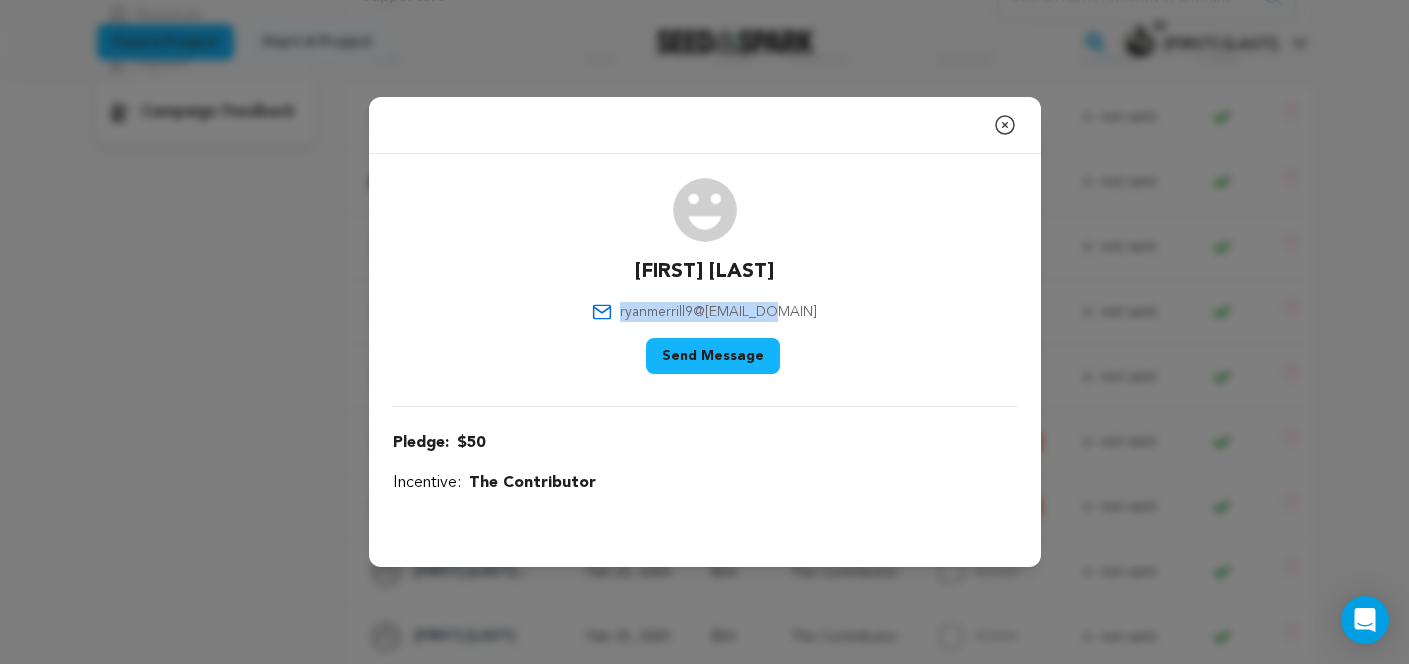 drag, startPoint x: 793, startPoint y: 308, endPoint x: 640, endPoint y: 316, distance: 153.20901 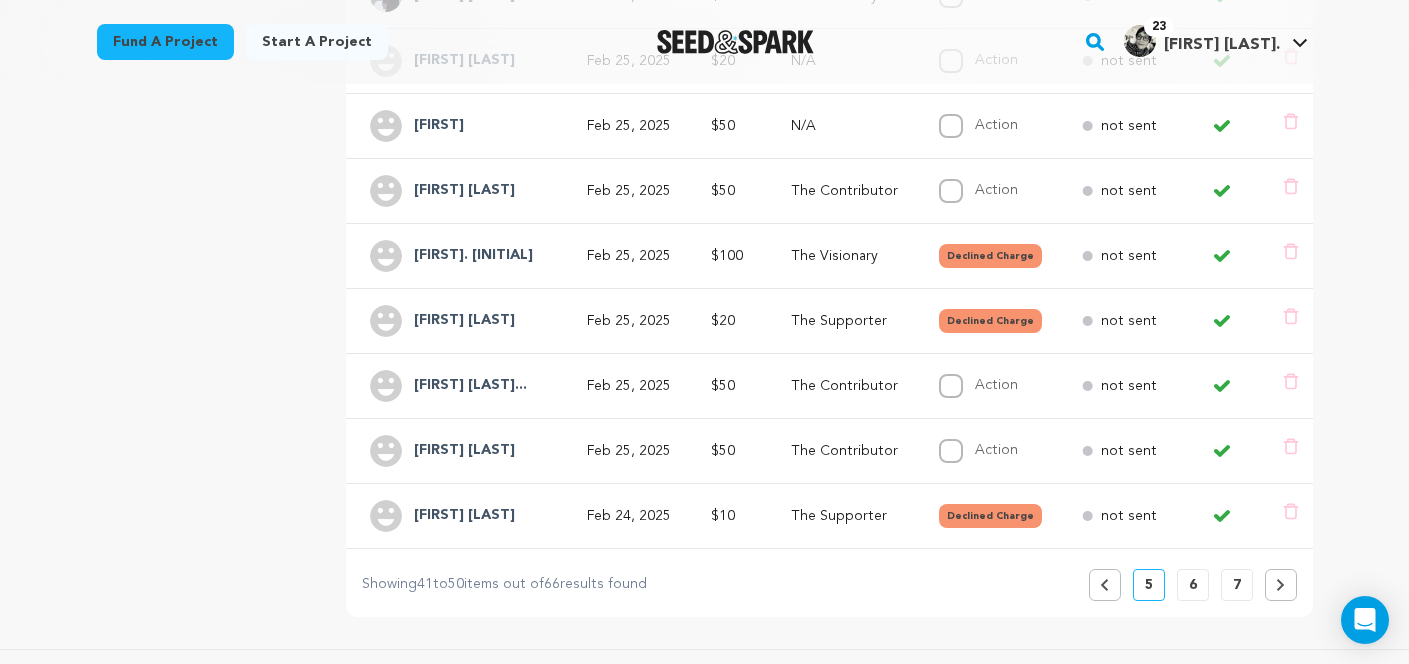 scroll, scrollTop: 610, scrollLeft: 0, axis: vertical 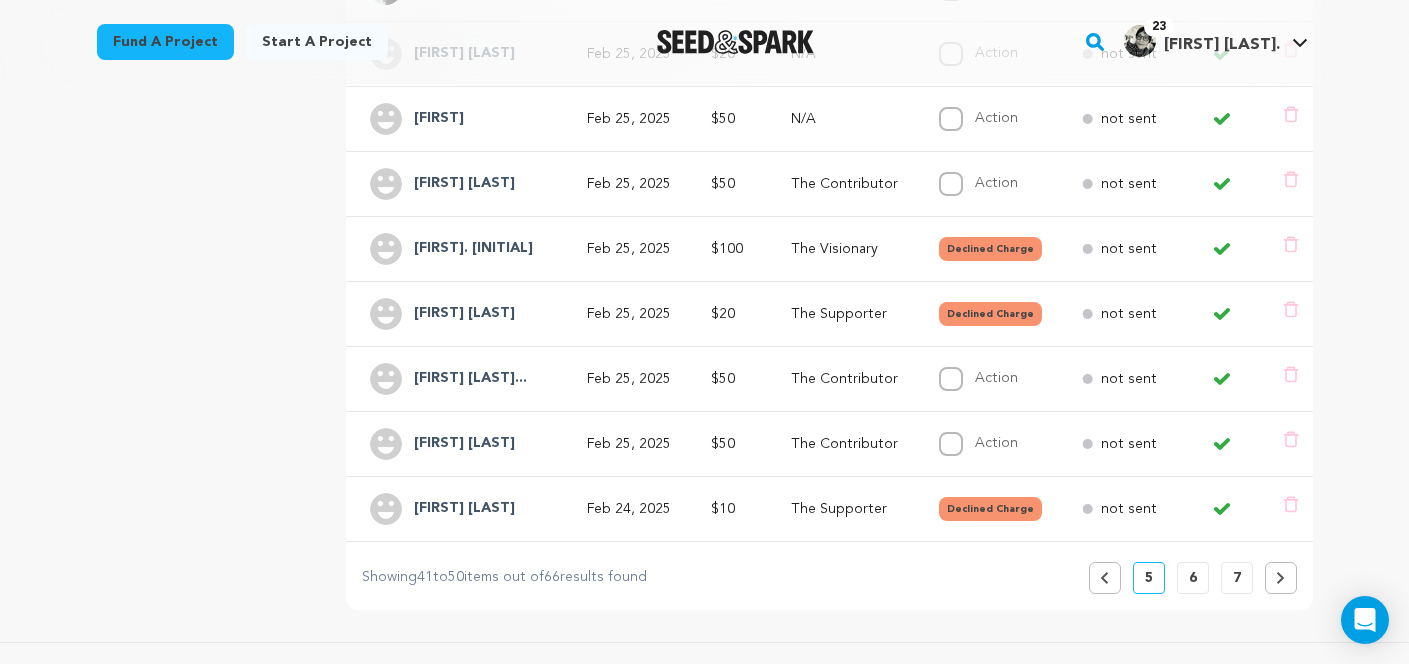 click on "Feb 25, 2025" at bounding box center [631, 379] 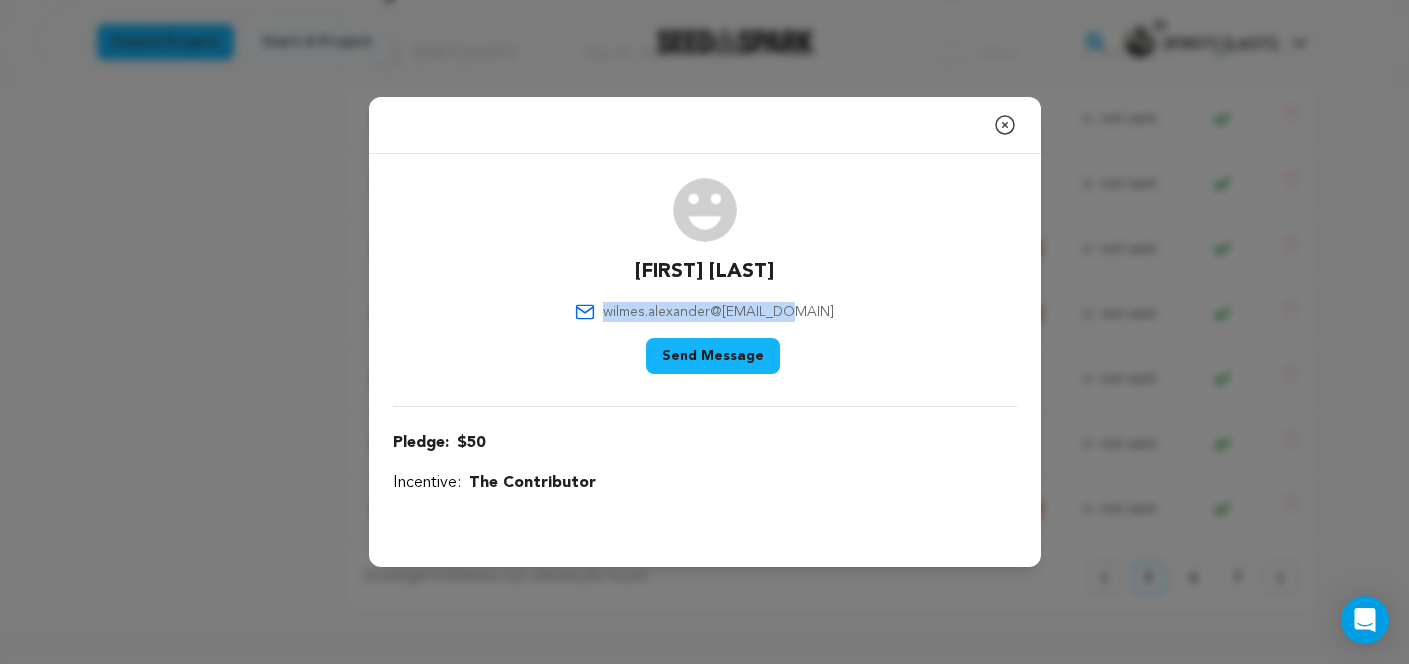 drag, startPoint x: 811, startPoint y: 314, endPoint x: 605, endPoint y: 316, distance: 206.0097 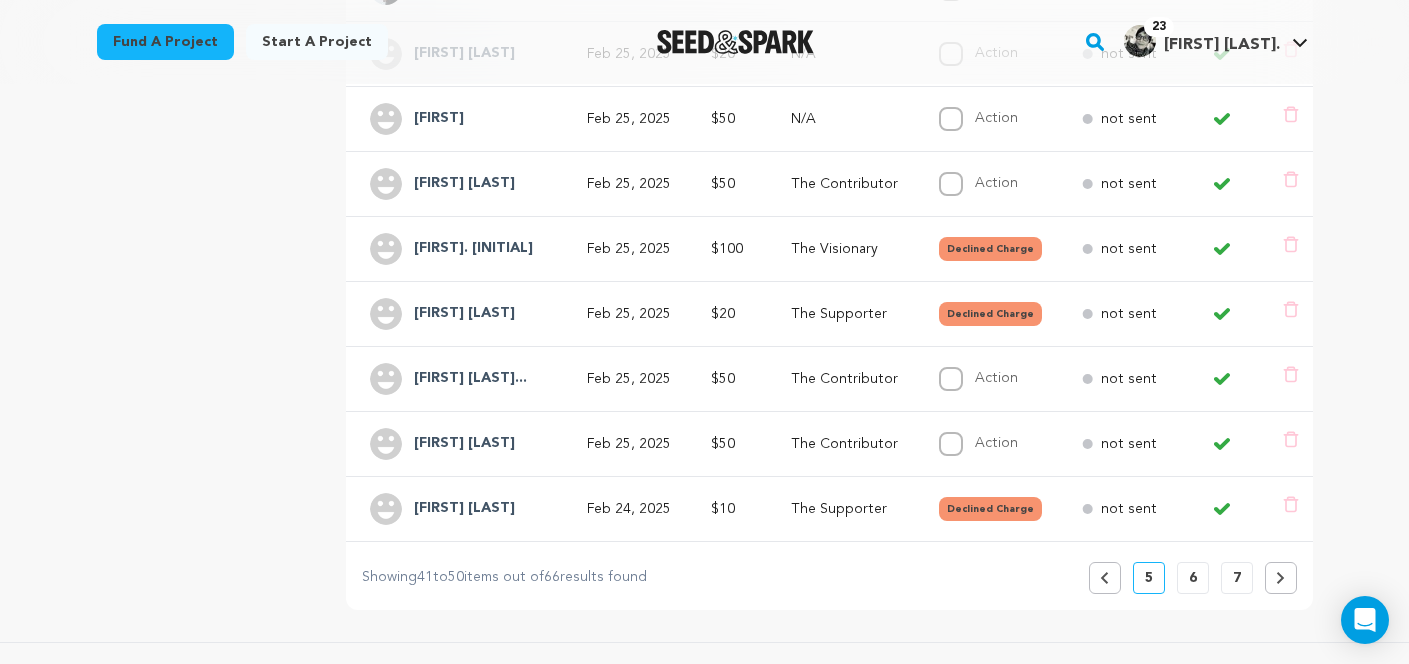 click on "Feb 25, 2025" at bounding box center (631, 444) 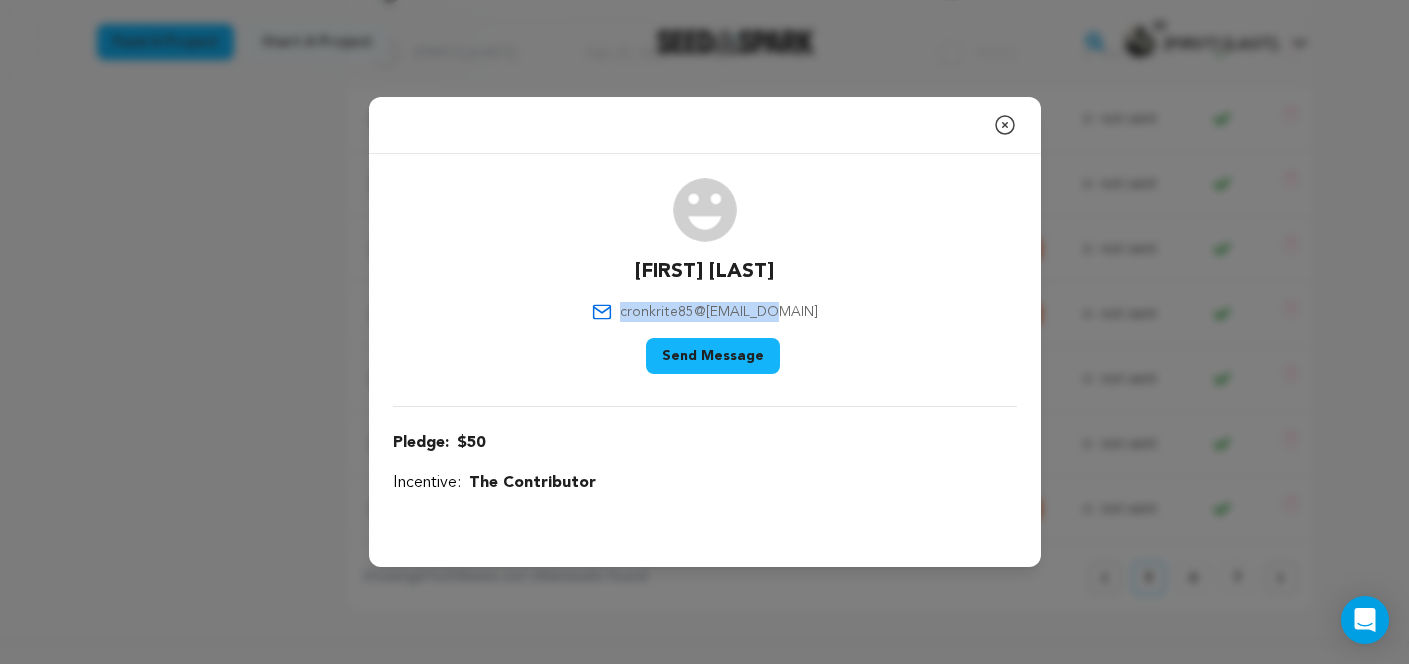drag, startPoint x: 792, startPoint y: 309, endPoint x: 644, endPoint y: 310, distance: 148.00337 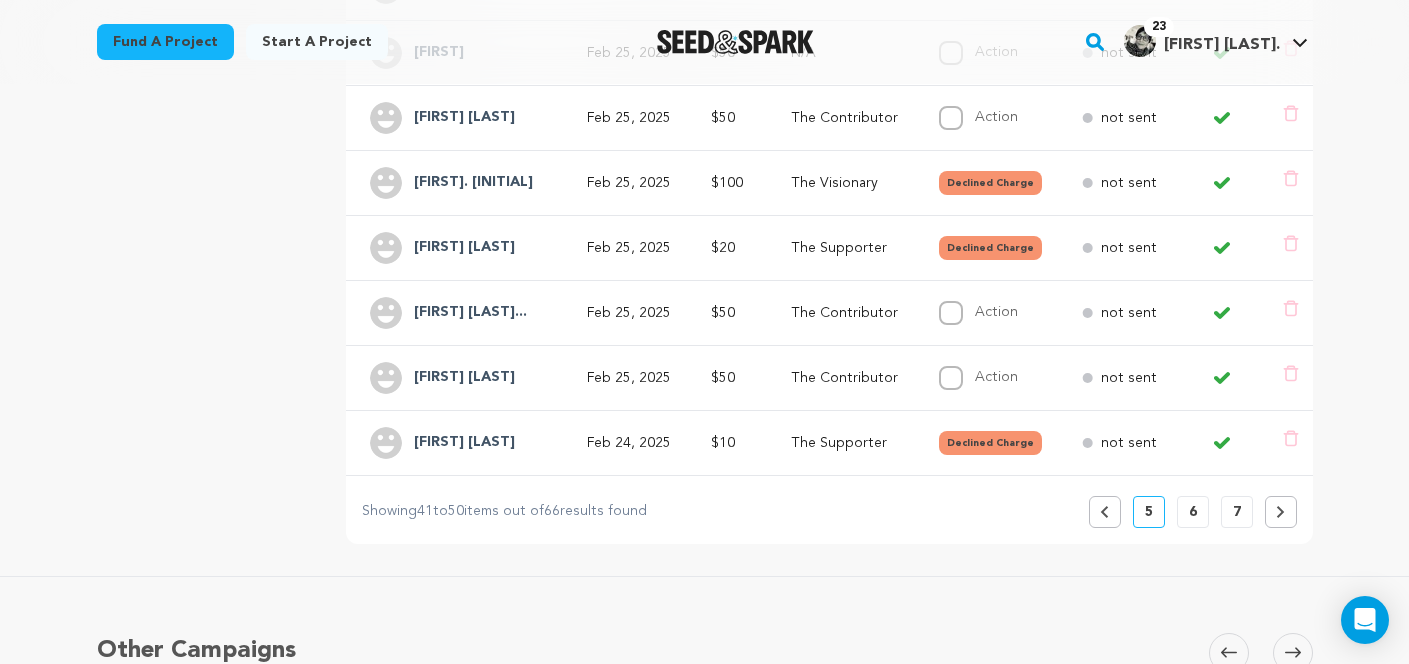 scroll, scrollTop: 678, scrollLeft: 0, axis: vertical 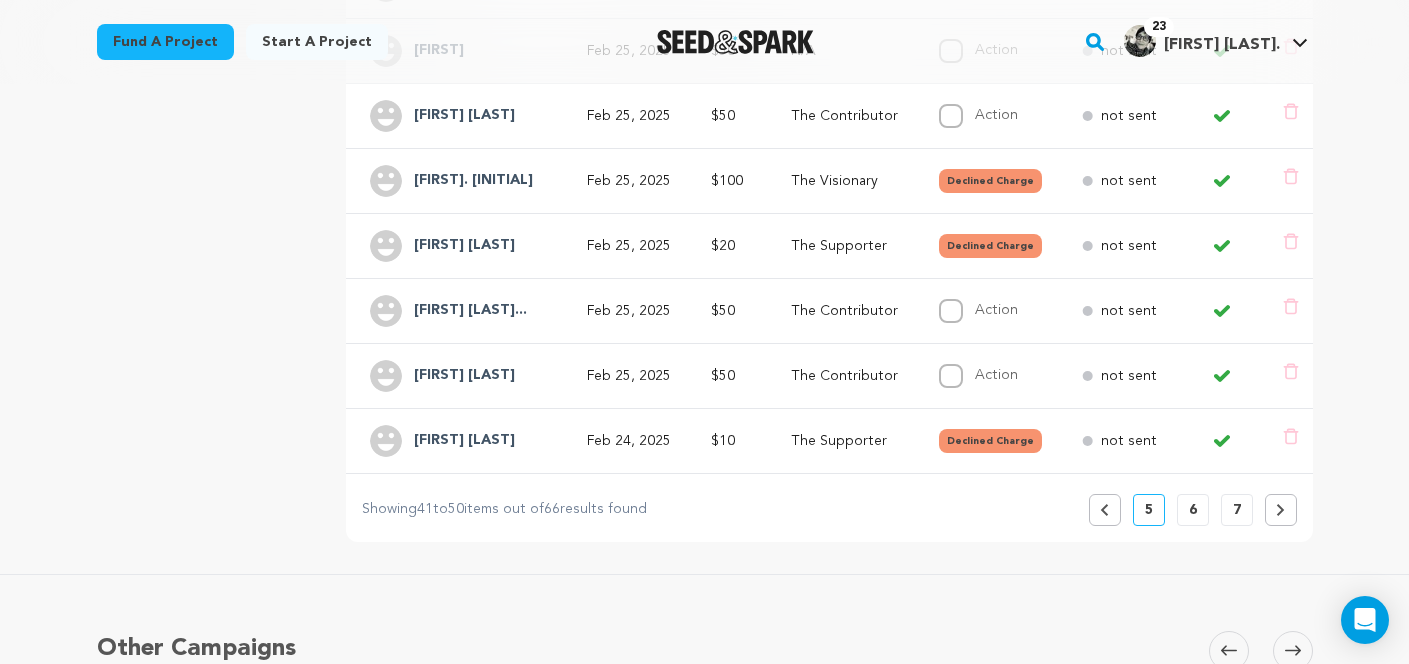 click 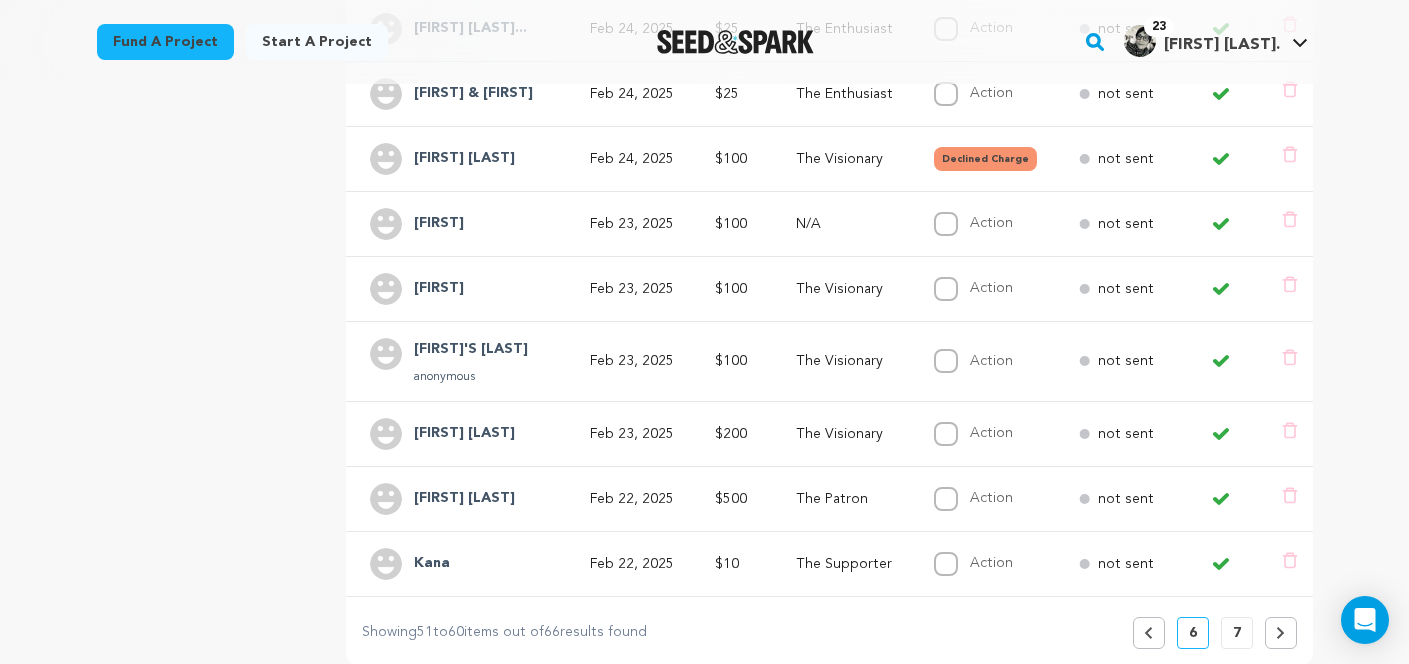 scroll, scrollTop: 606, scrollLeft: 0, axis: vertical 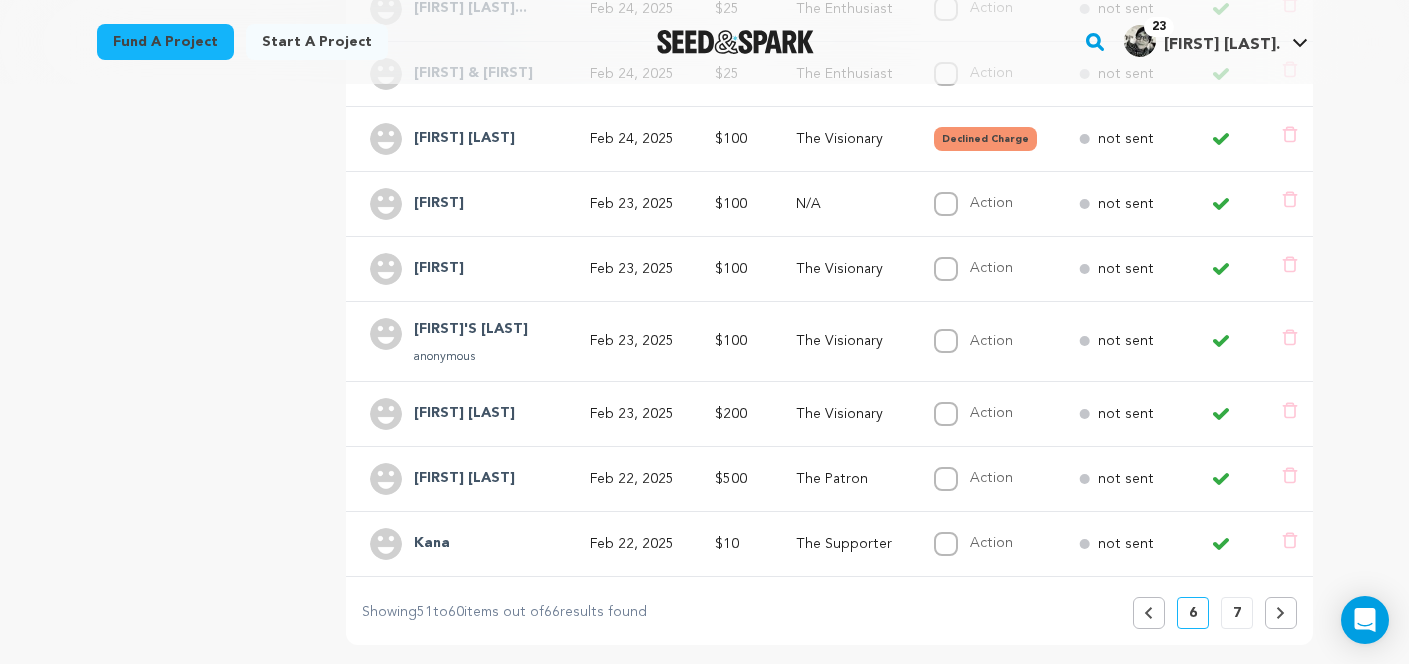 click on "$100" at bounding box center (731, 204) 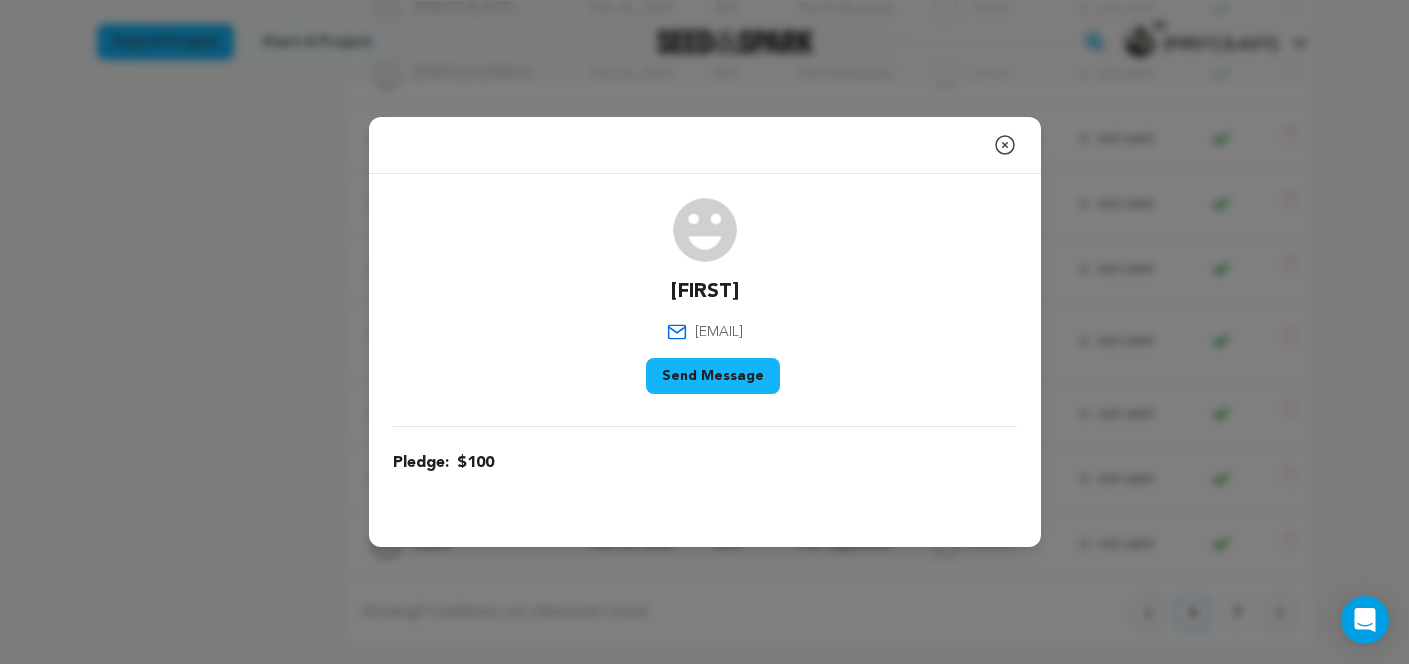 drag, startPoint x: 792, startPoint y: 334, endPoint x: 647, endPoint y: 335, distance: 145.00345 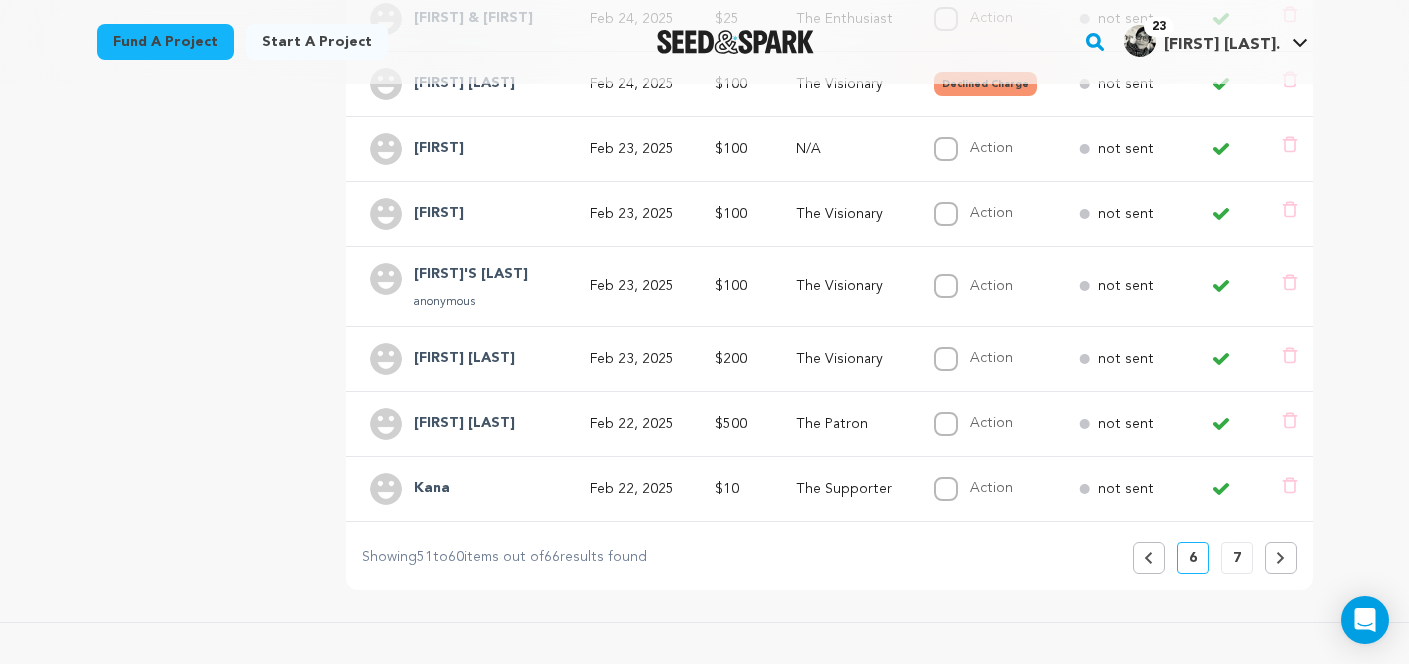 scroll, scrollTop: 706, scrollLeft: 0, axis: vertical 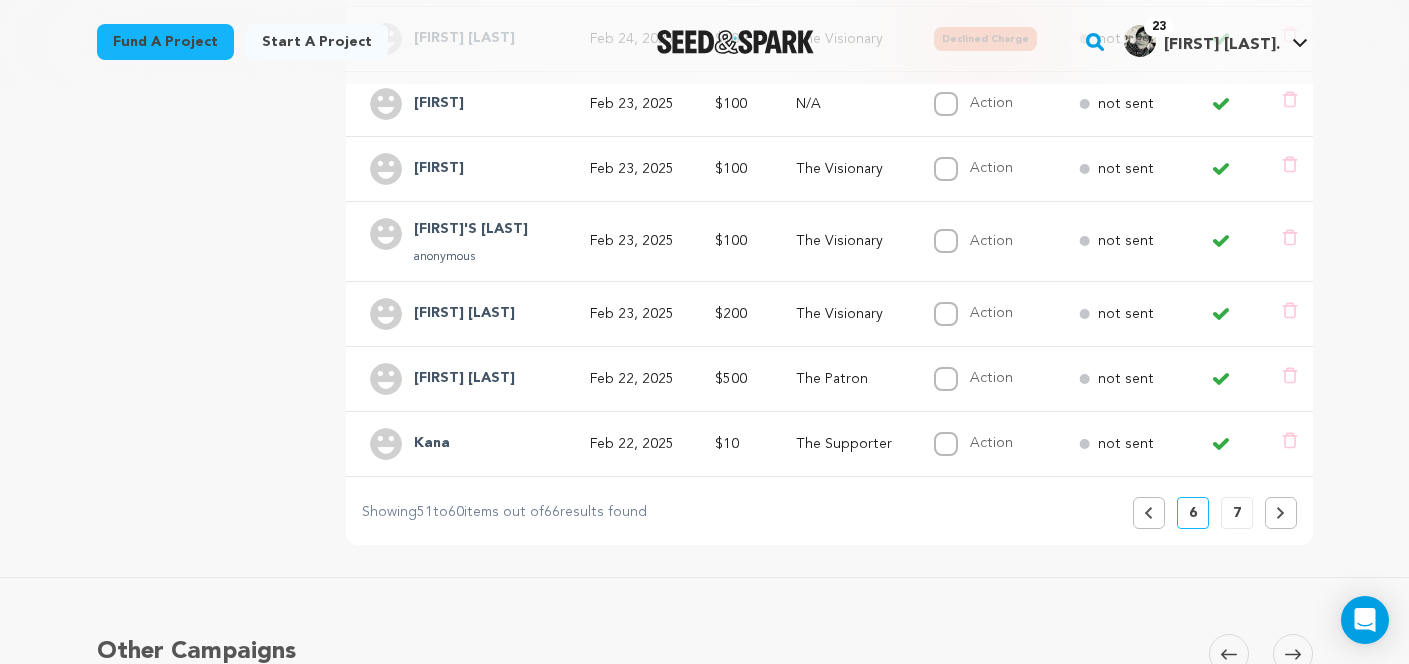 click 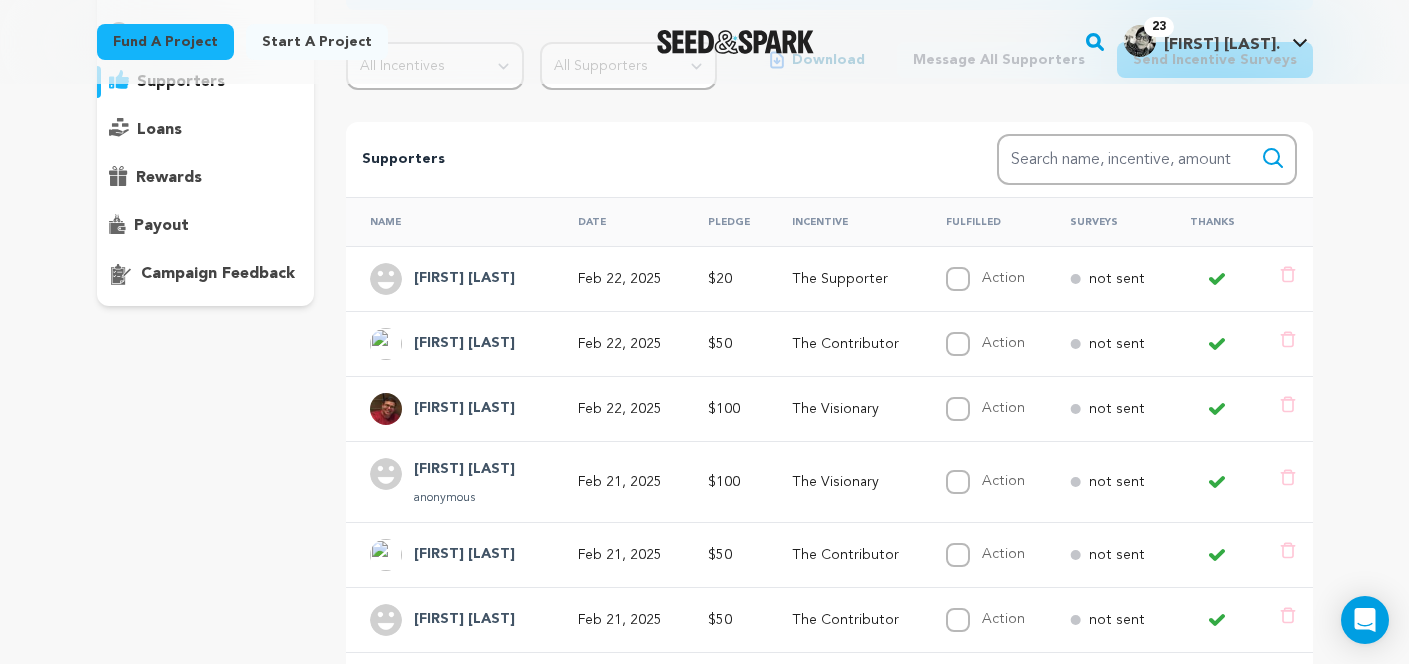 scroll, scrollTop: 269, scrollLeft: 0, axis: vertical 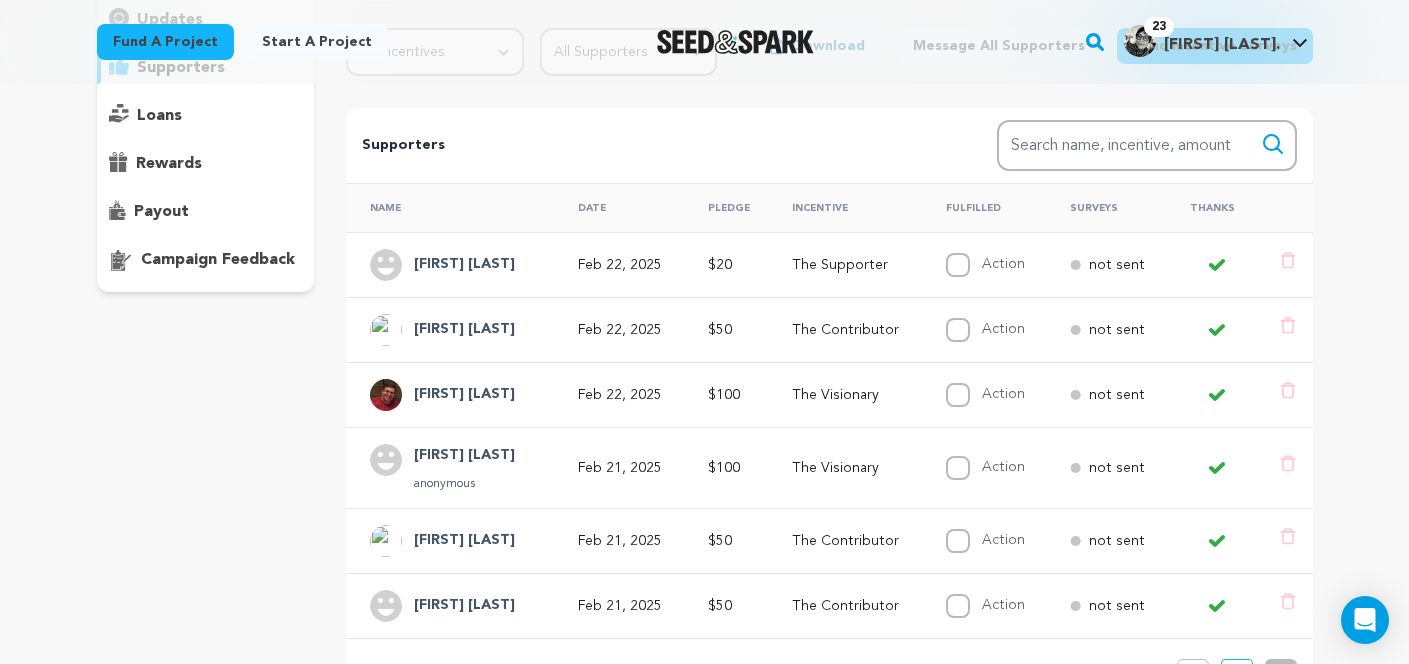 click on "$50" at bounding box center (720, 330) 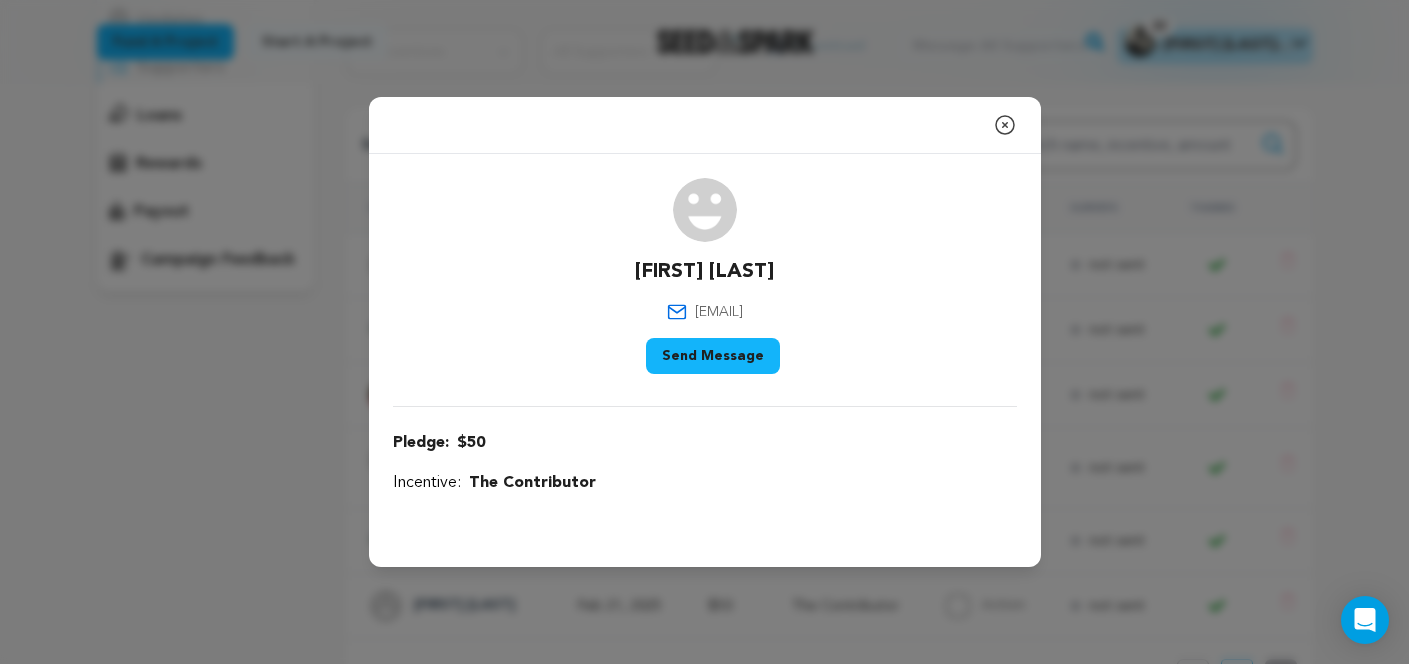 drag, startPoint x: 795, startPoint y: 312, endPoint x: 646, endPoint y: 312, distance: 149 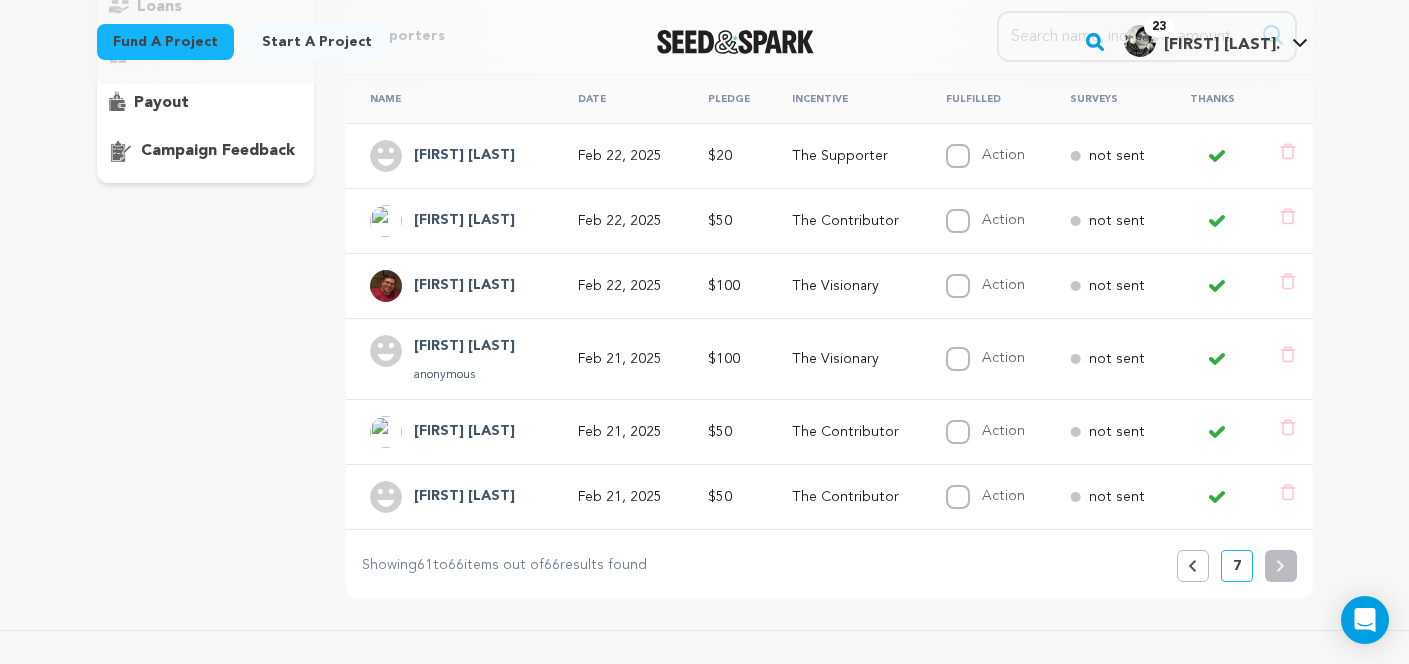scroll, scrollTop: 395, scrollLeft: 0, axis: vertical 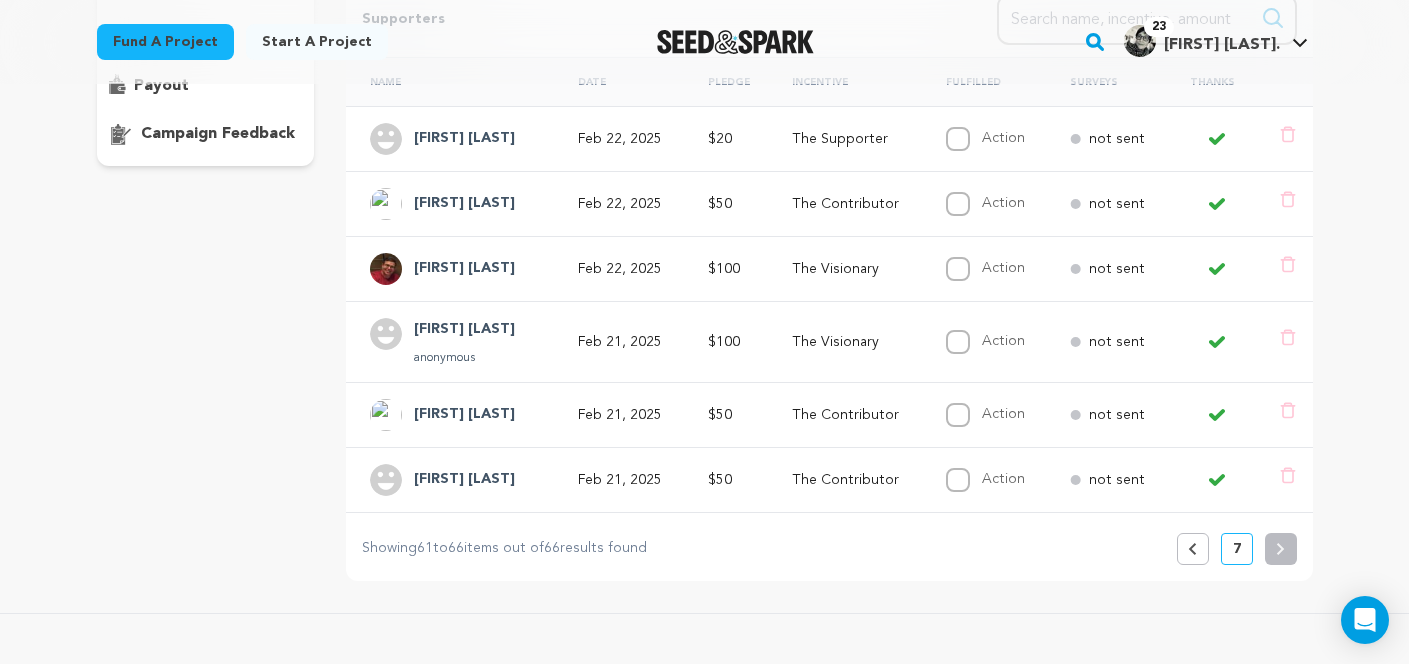 click on "$50" at bounding box center [720, 415] 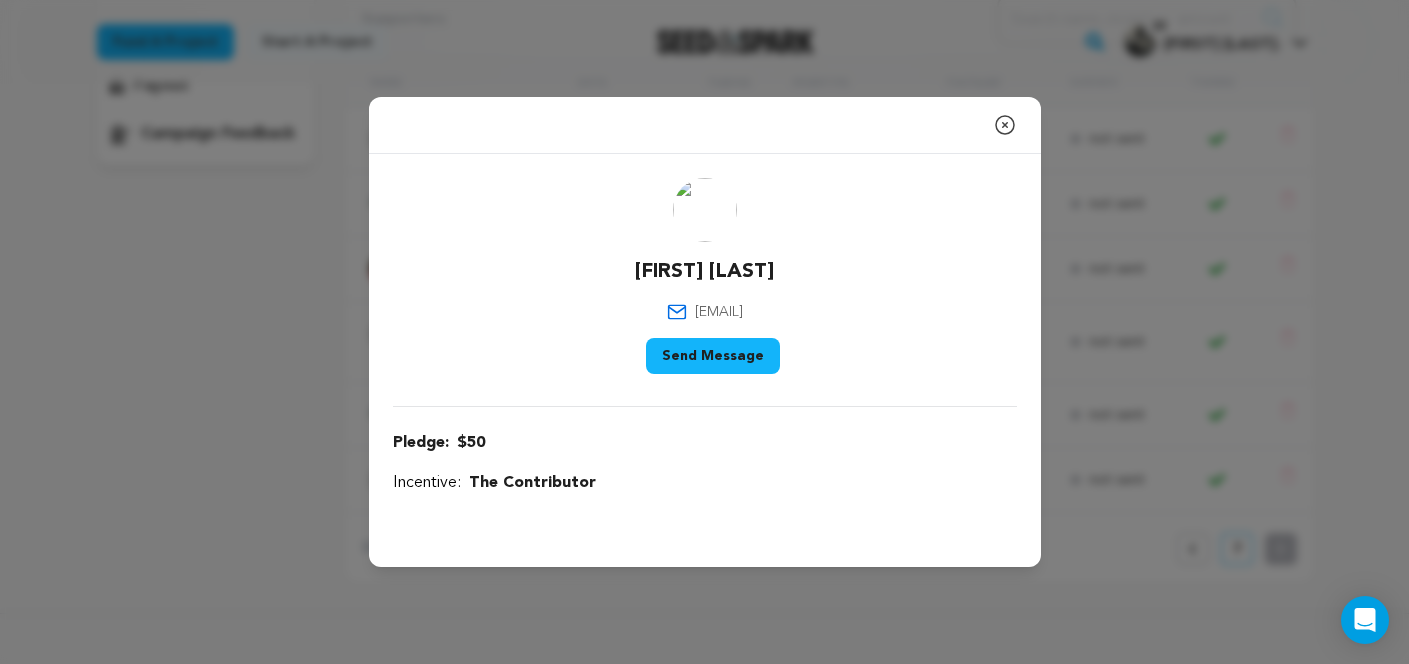 drag, startPoint x: 811, startPoint y: 311, endPoint x: 628, endPoint y: 314, distance: 183.02458 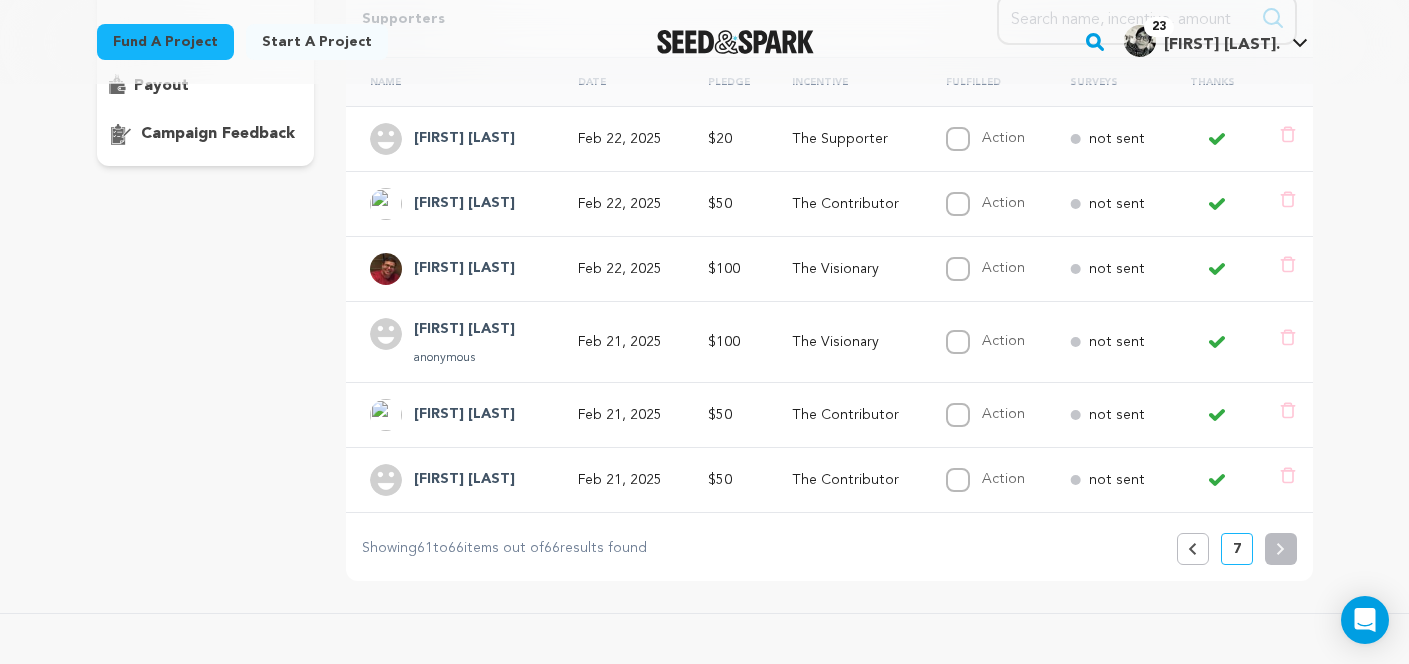 click on "Feb 21, 2025" at bounding box center [618, 479] 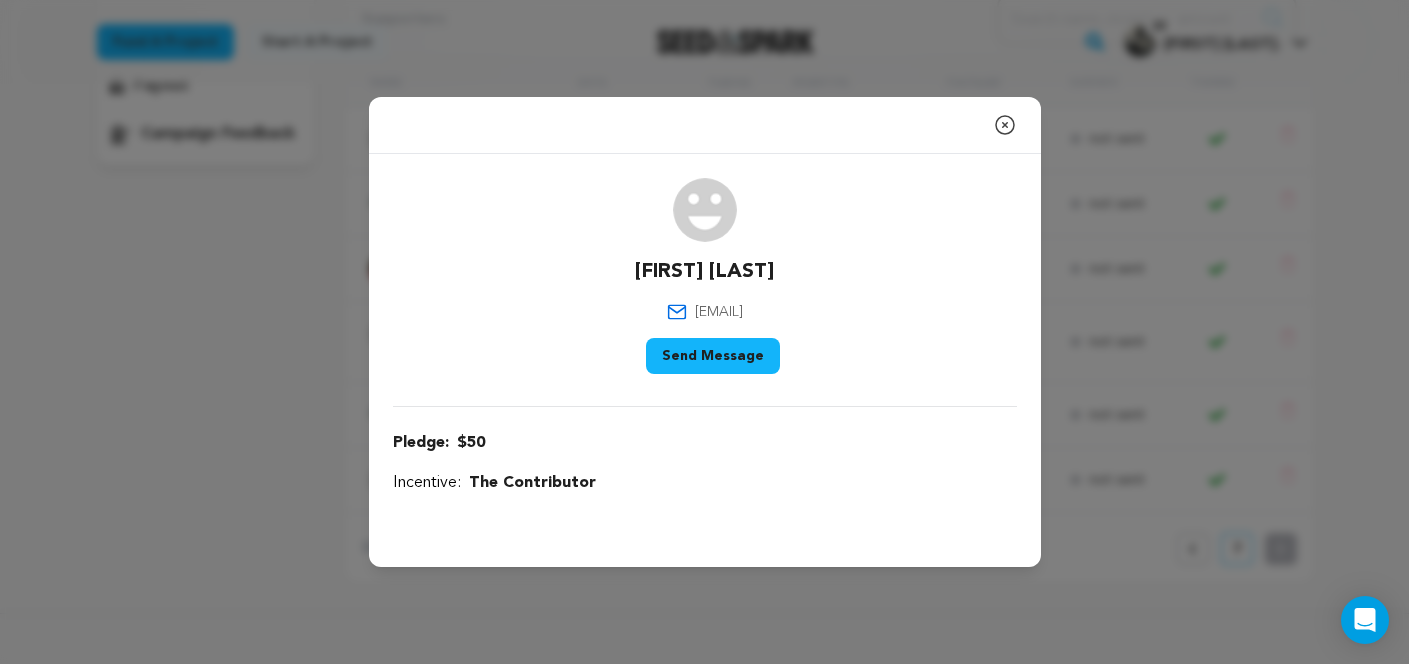 drag, startPoint x: 809, startPoint y: 310, endPoint x: 630, endPoint y: 309, distance: 179.00279 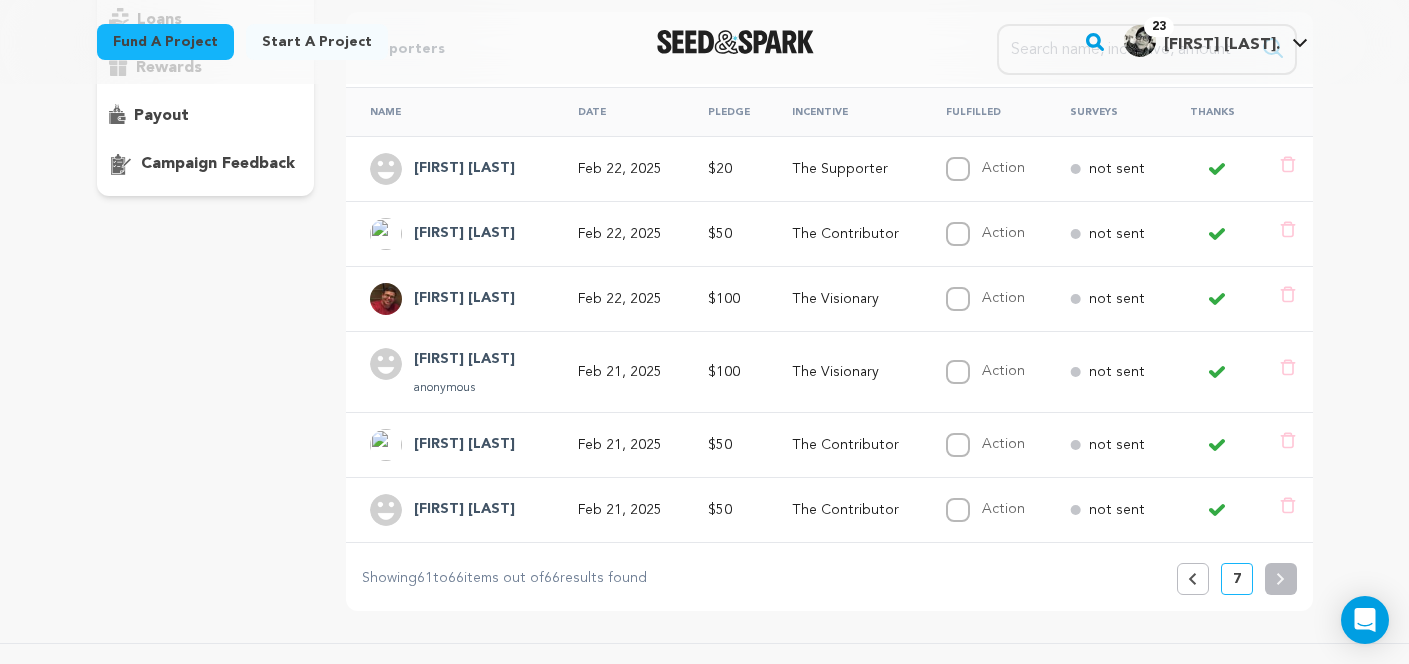 scroll, scrollTop: 364, scrollLeft: 0, axis: vertical 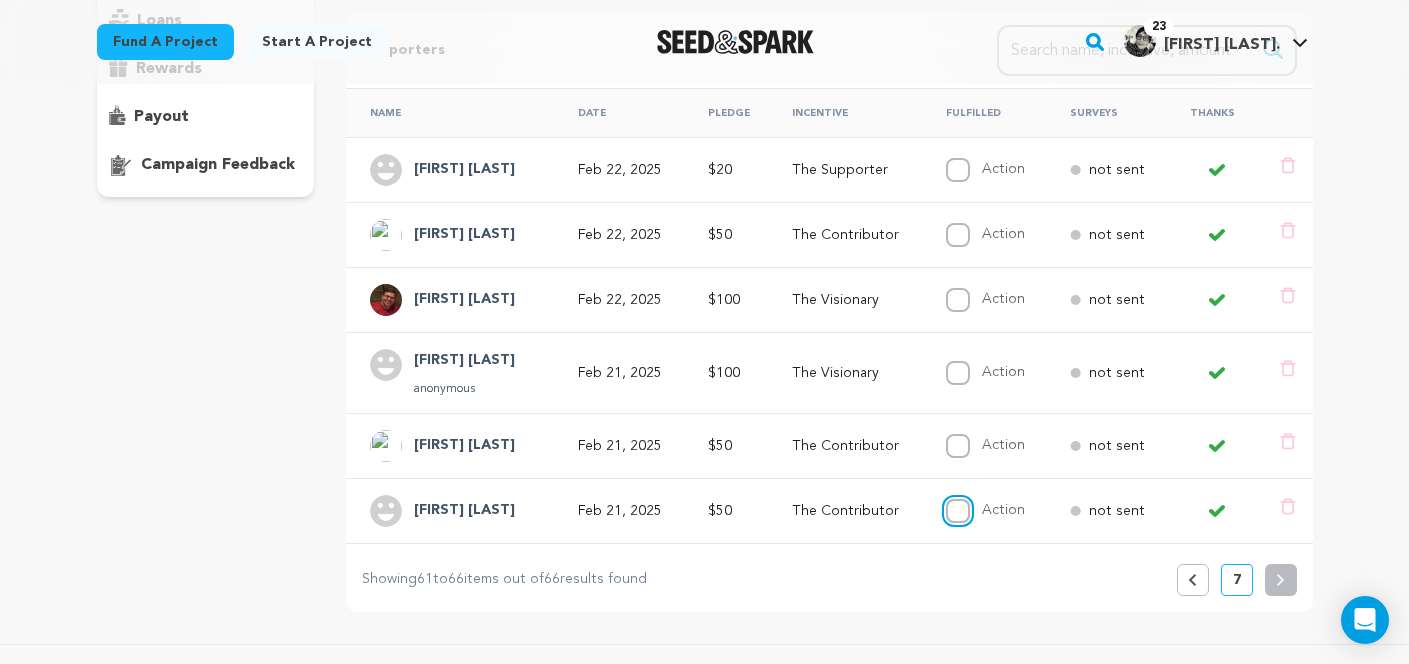 click on "Action" at bounding box center [958, 511] 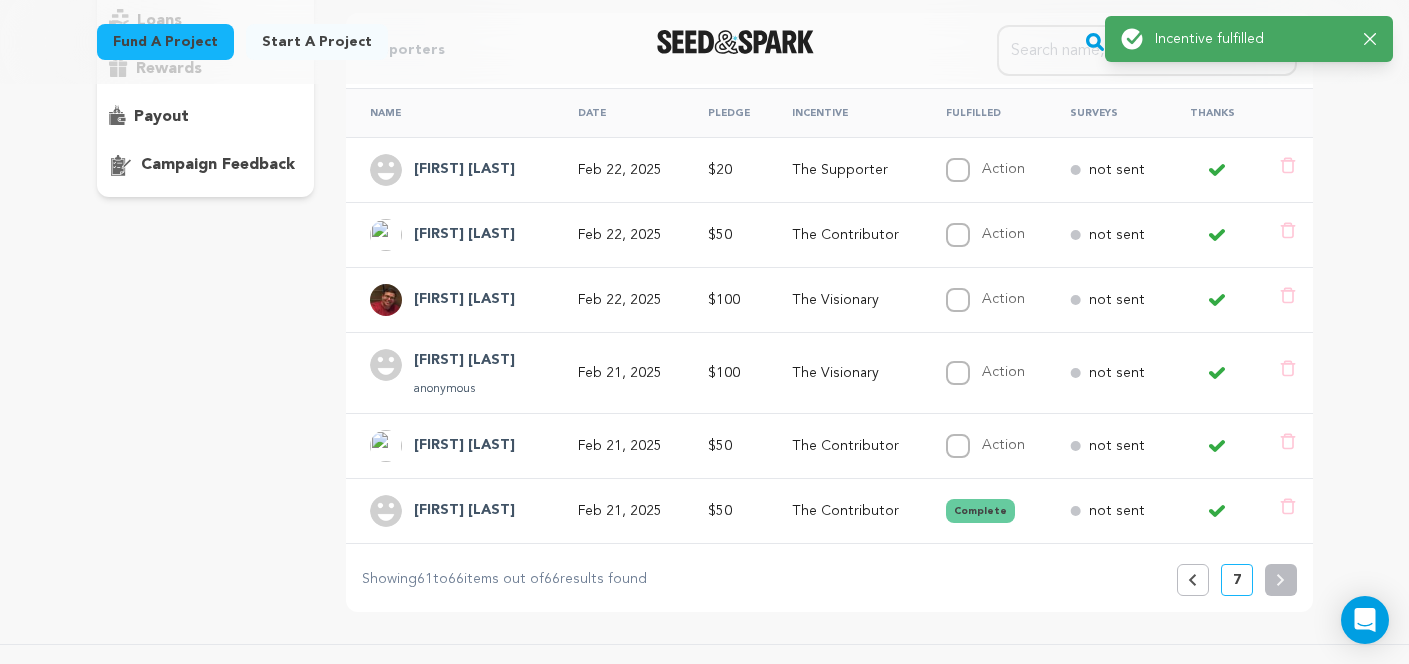 click on "Complete" at bounding box center (980, 511) 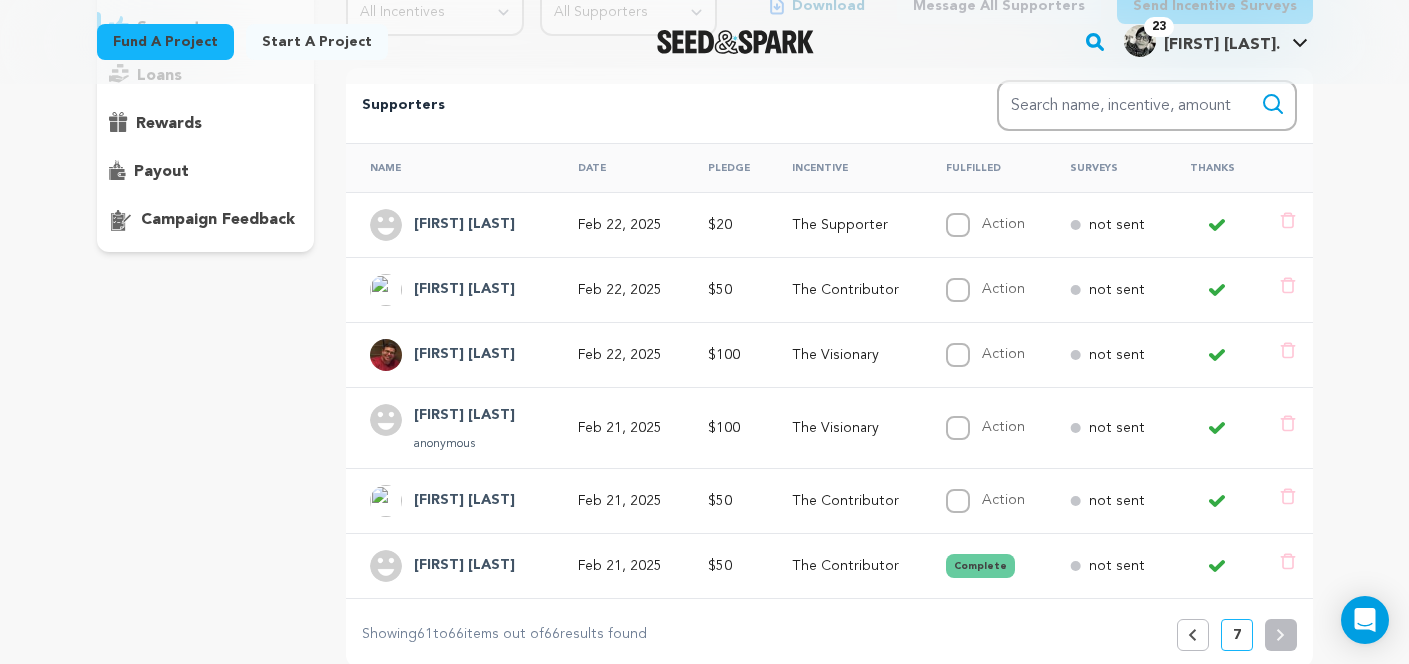 scroll, scrollTop: 388, scrollLeft: 0, axis: vertical 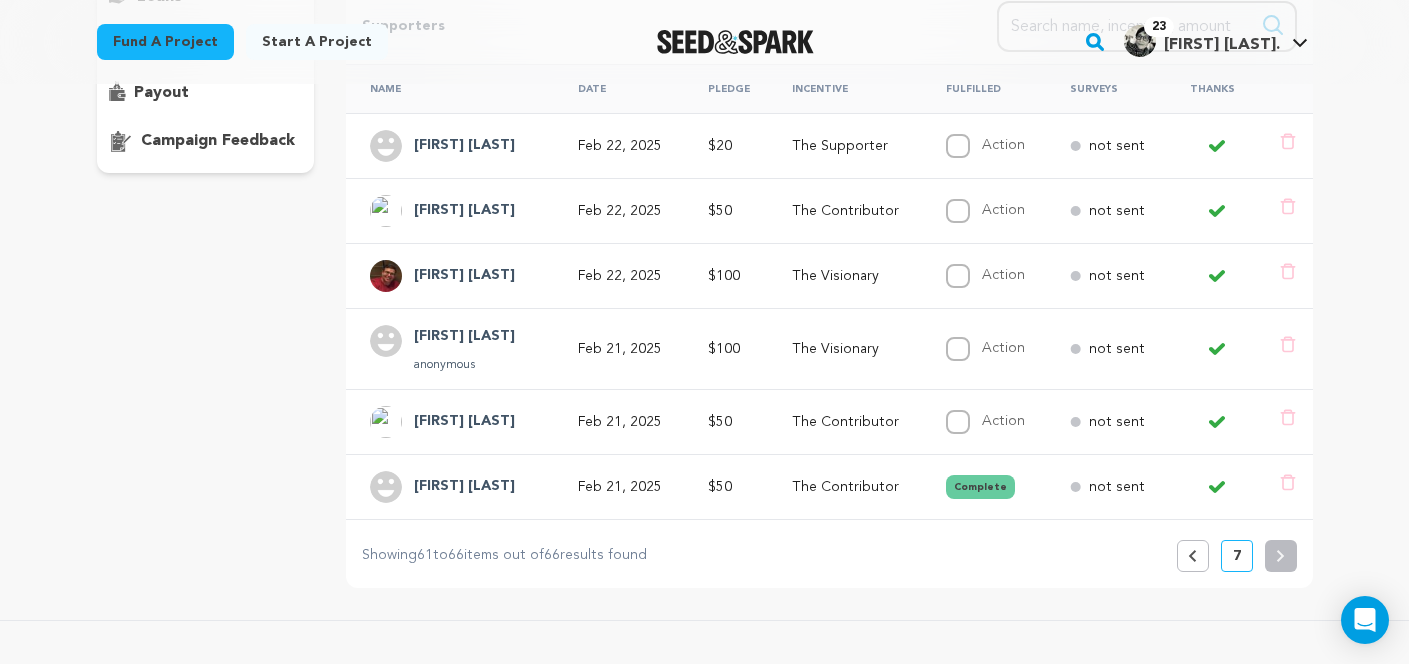 click on "Feb 21, 2025" at bounding box center (624, 487) 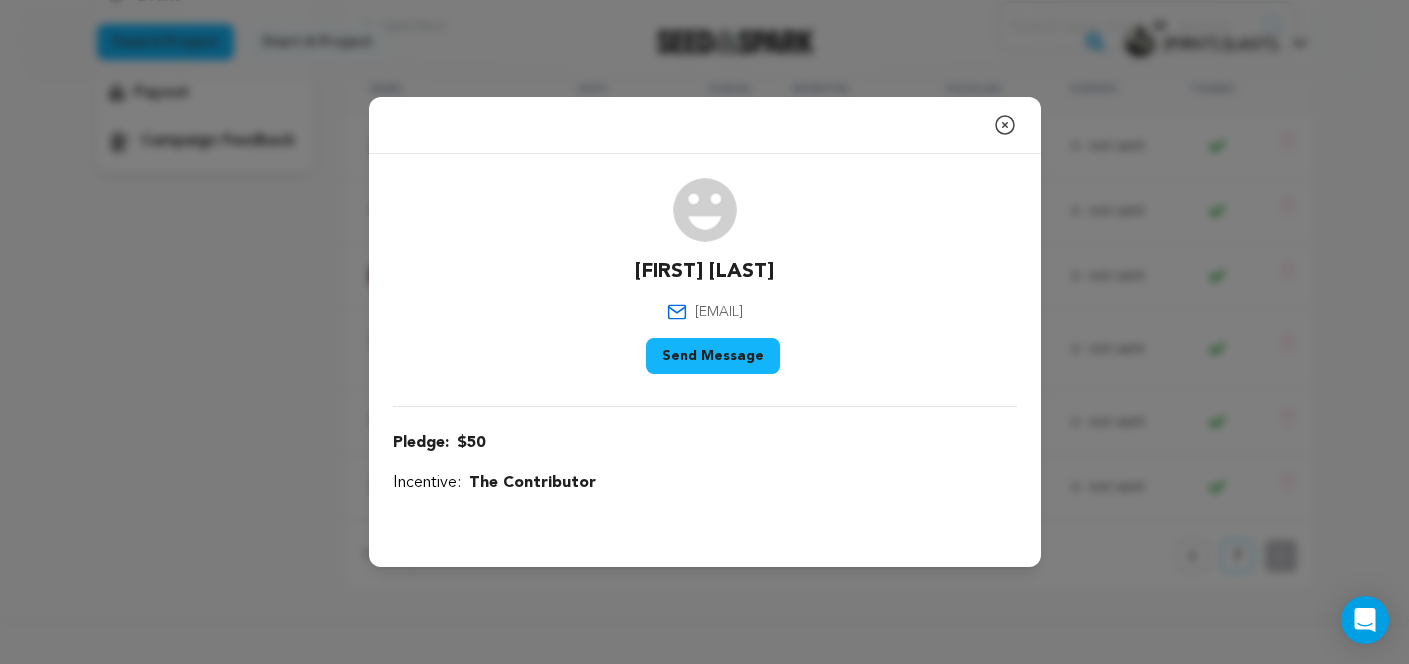 drag, startPoint x: 812, startPoint y: 312, endPoint x: 634, endPoint y: 312, distance: 178 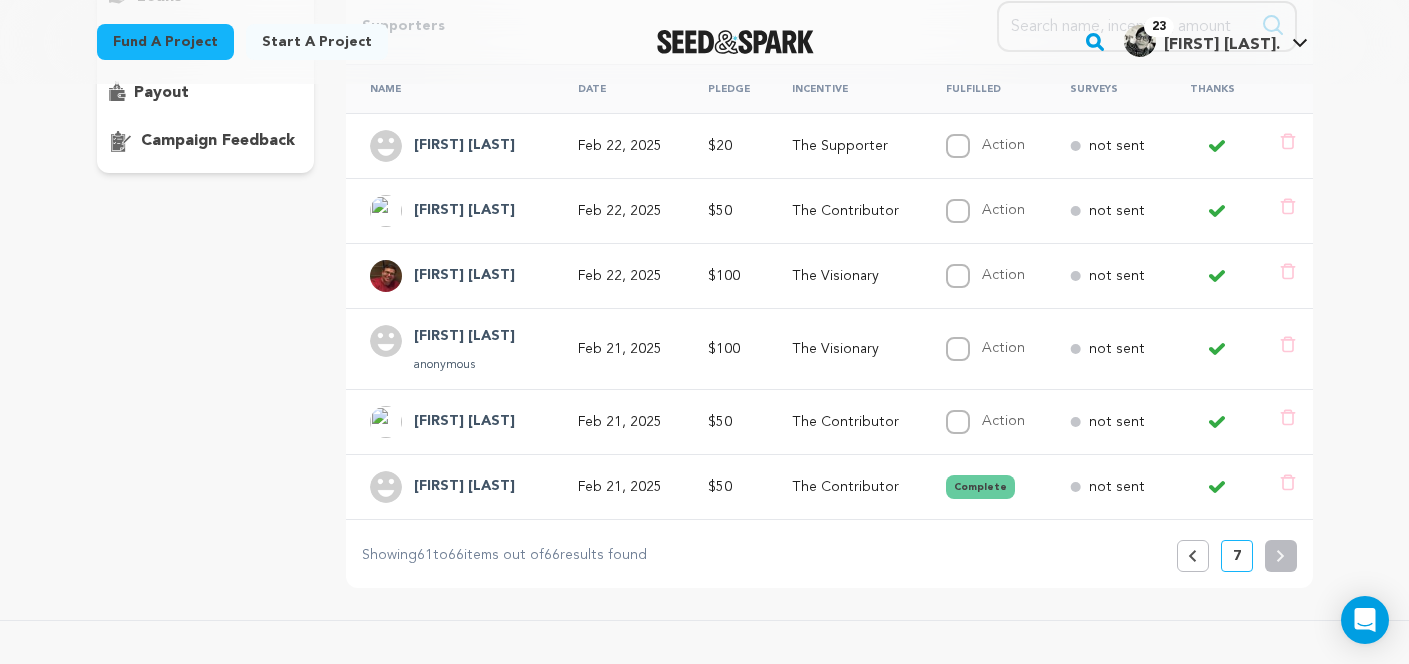 click on "[FIRST] [LAST]" at bounding box center [456, 487] 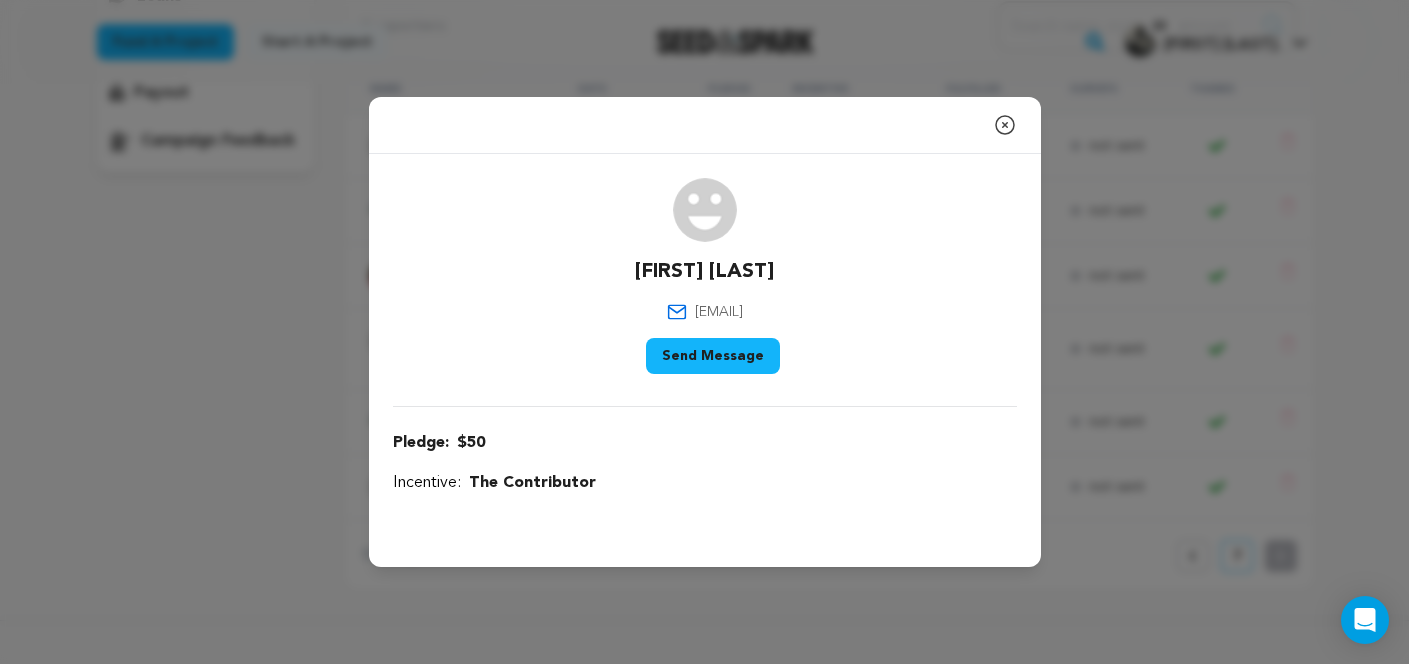drag, startPoint x: 806, startPoint y: 312, endPoint x: 622, endPoint y: 323, distance: 184.3285 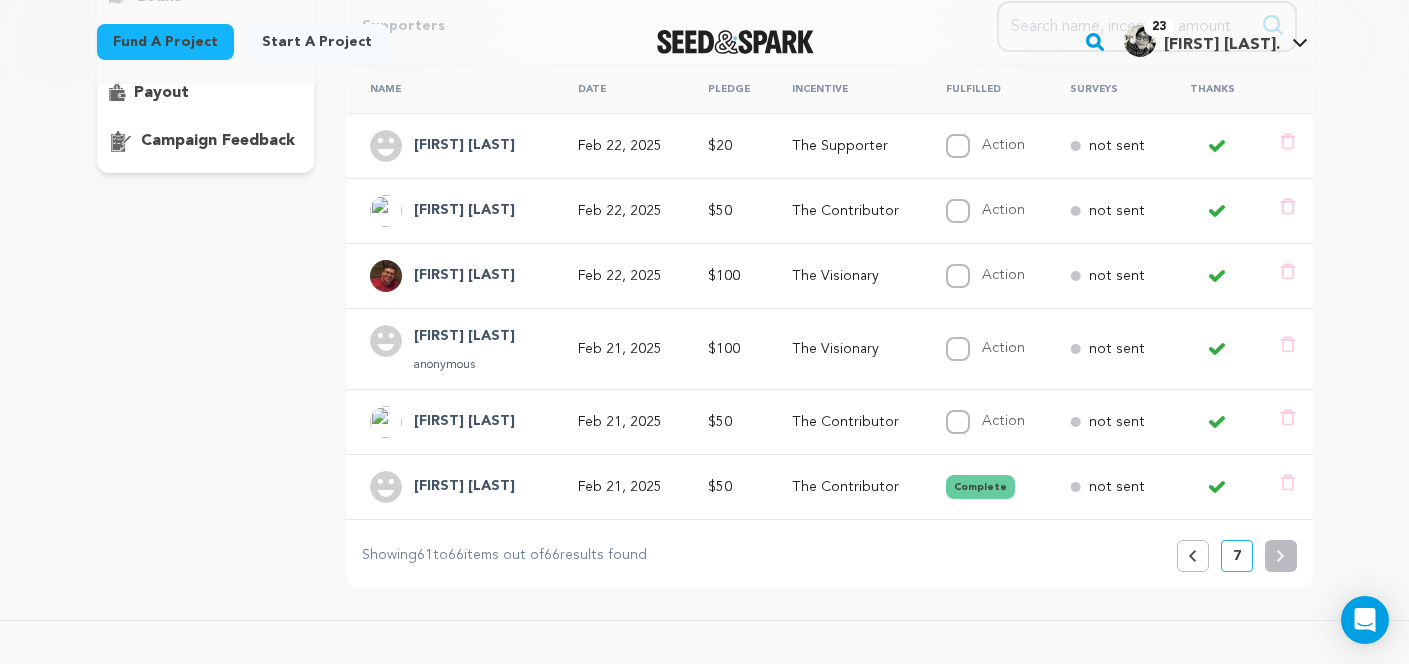 click on "$50" at bounding box center (726, 421) 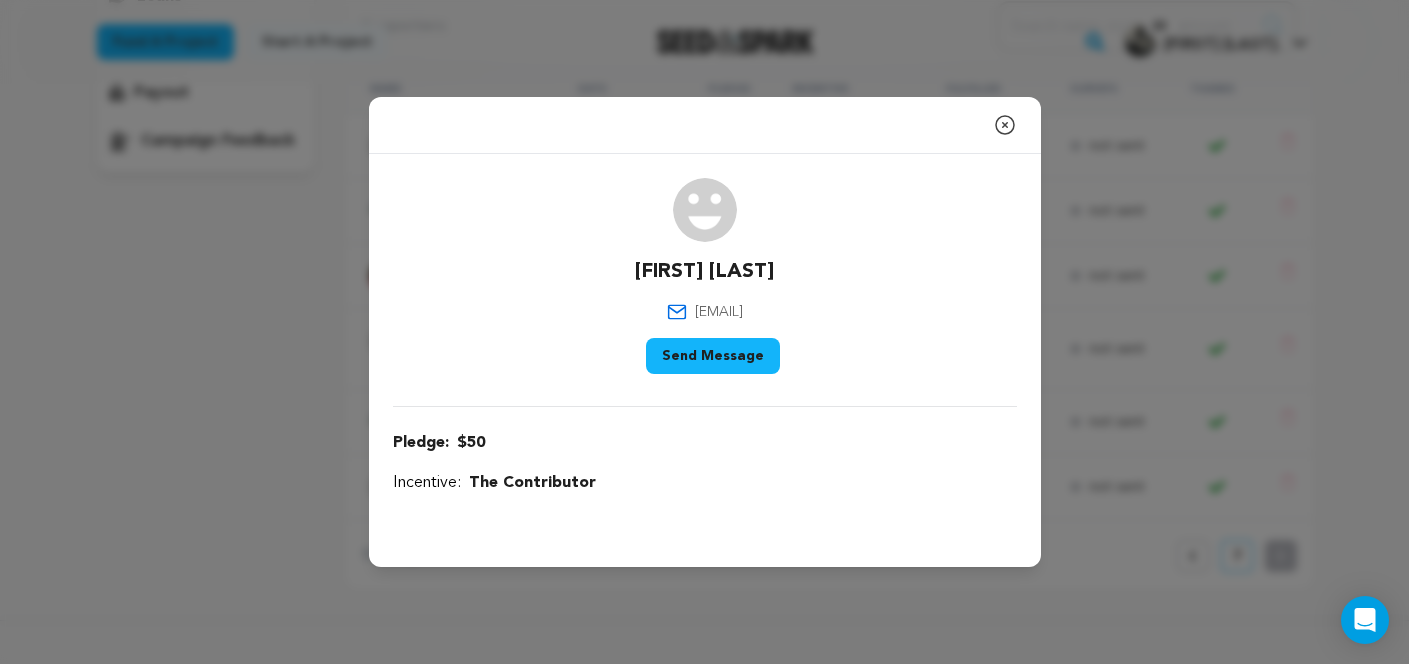 drag, startPoint x: 812, startPoint y: 310, endPoint x: 626, endPoint y: 312, distance: 186.01076 